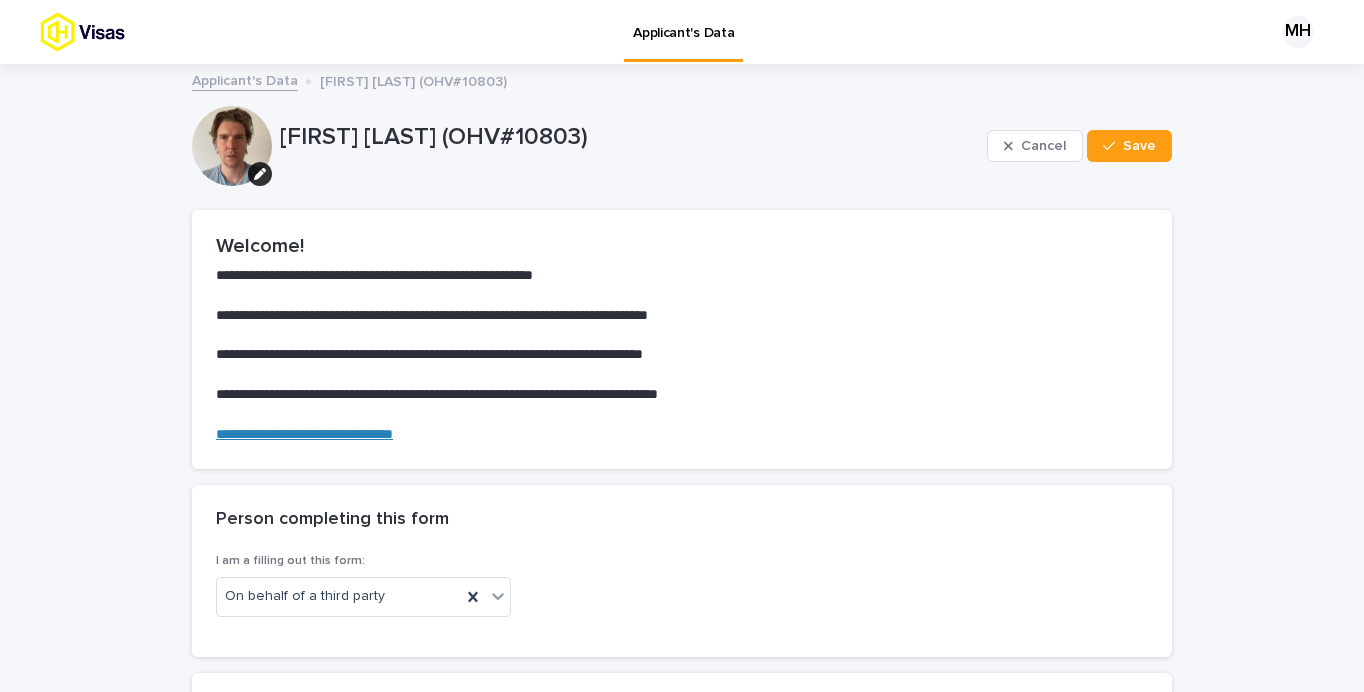 scroll, scrollTop: 0, scrollLeft: 0, axis: both 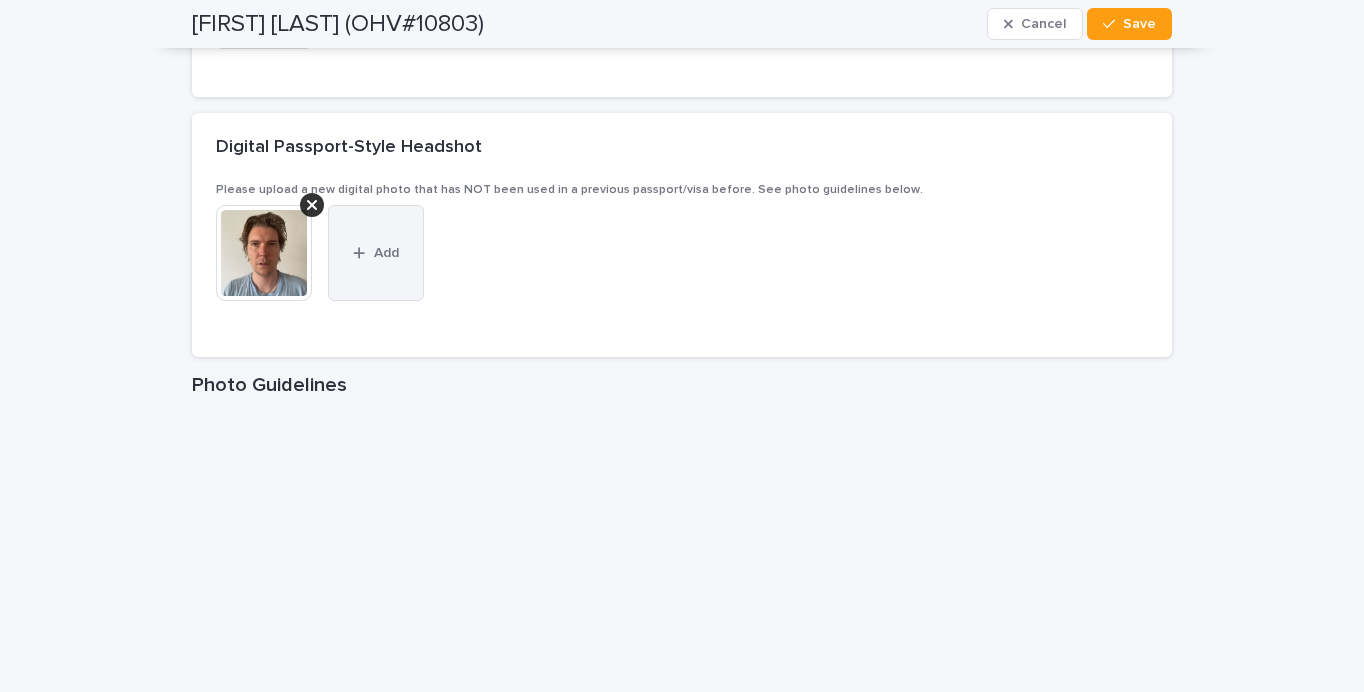 click 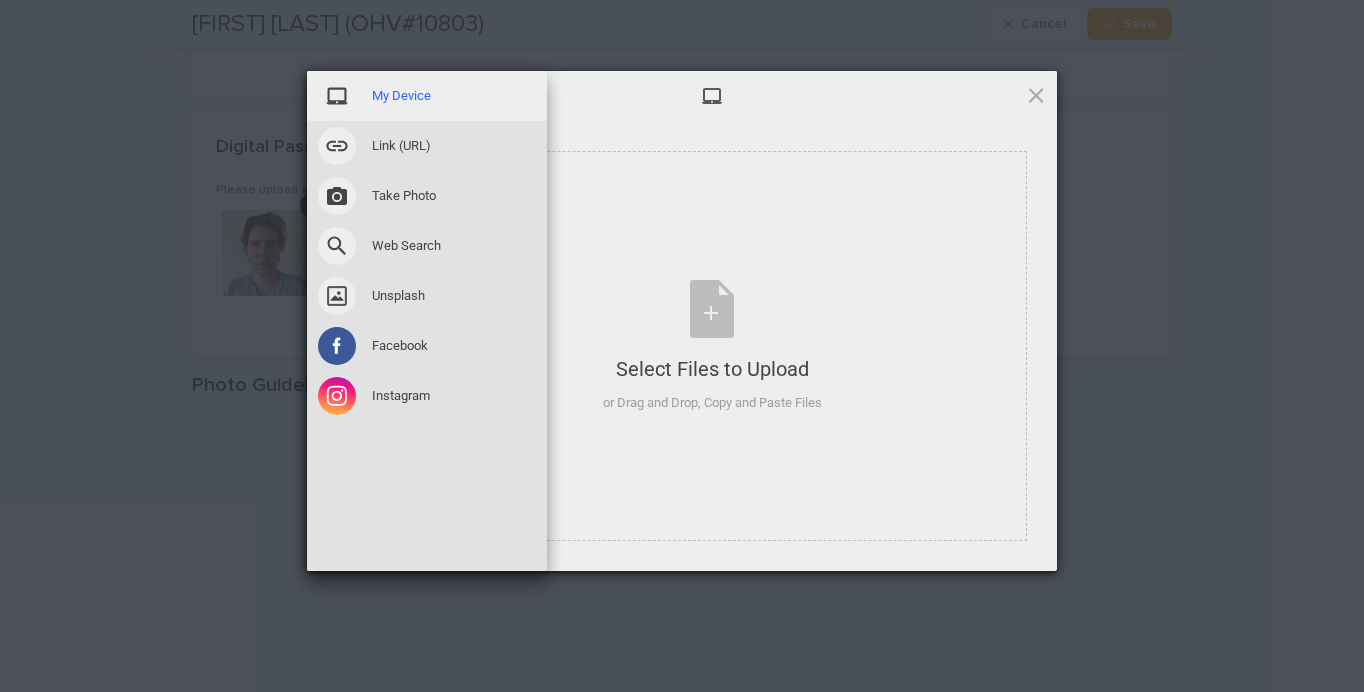 click on "My Device" at bounding box center [401, 96] 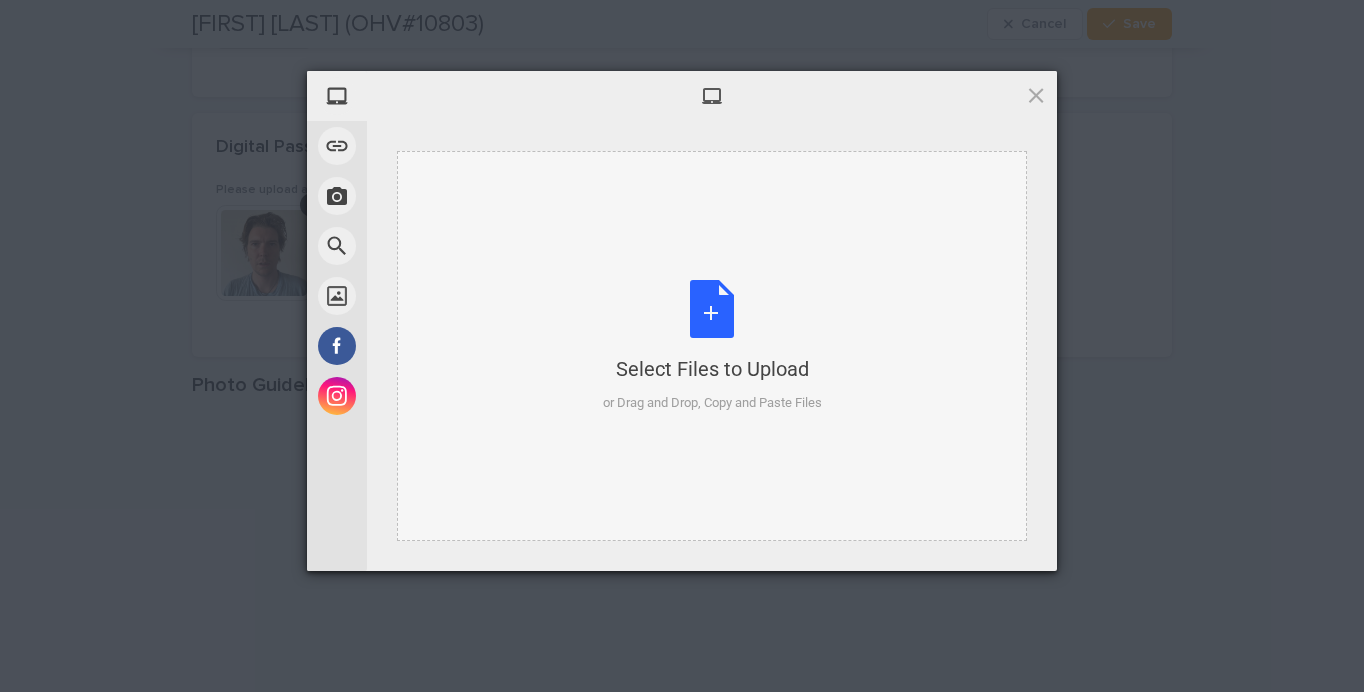 click on "Select Files to Upload" at bounding box center (712, 369) 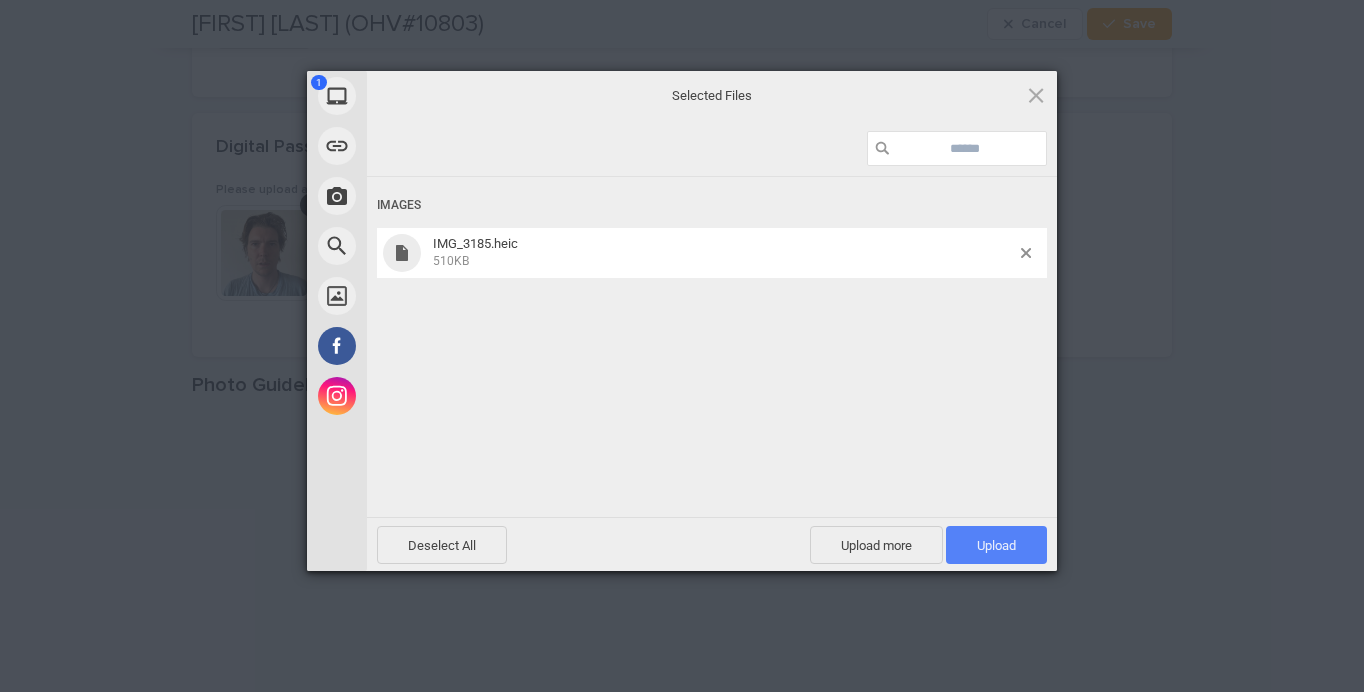 click on "Upload
1" at bounding box center (996, 545) 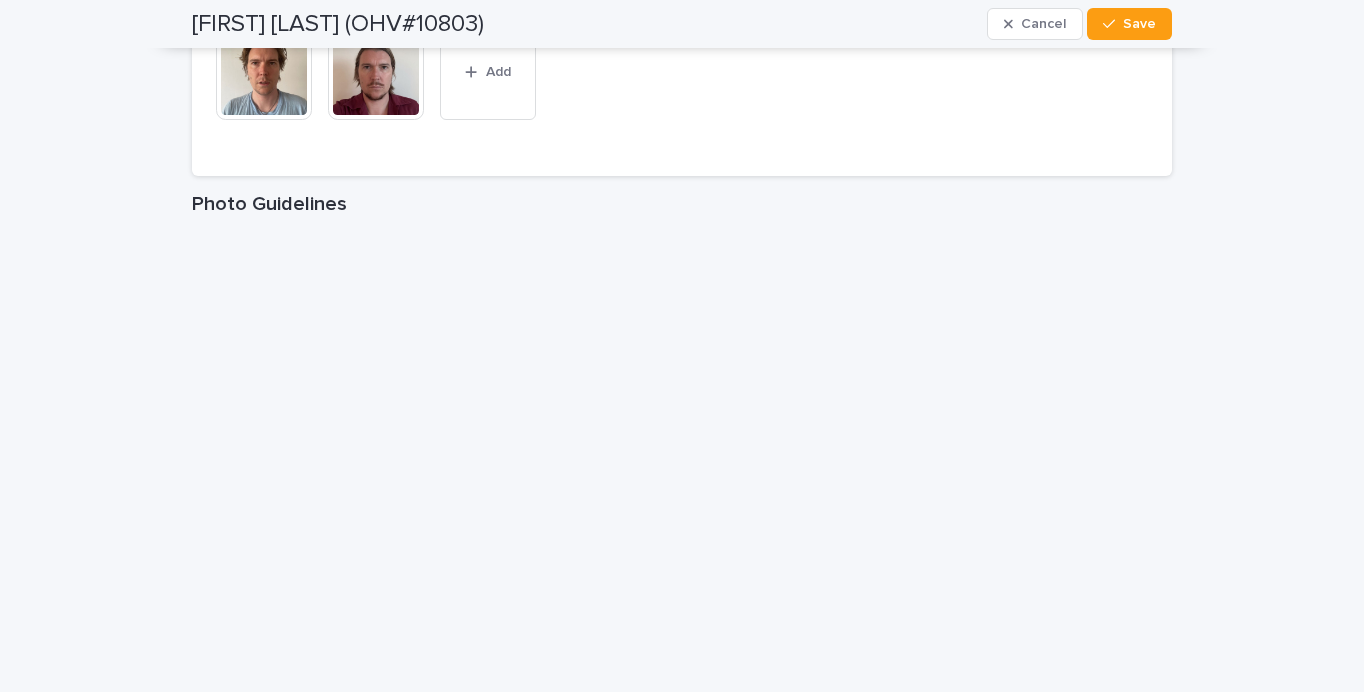 scroll, scrollTop: 3328, scrollLeft: 0, axis: vertical 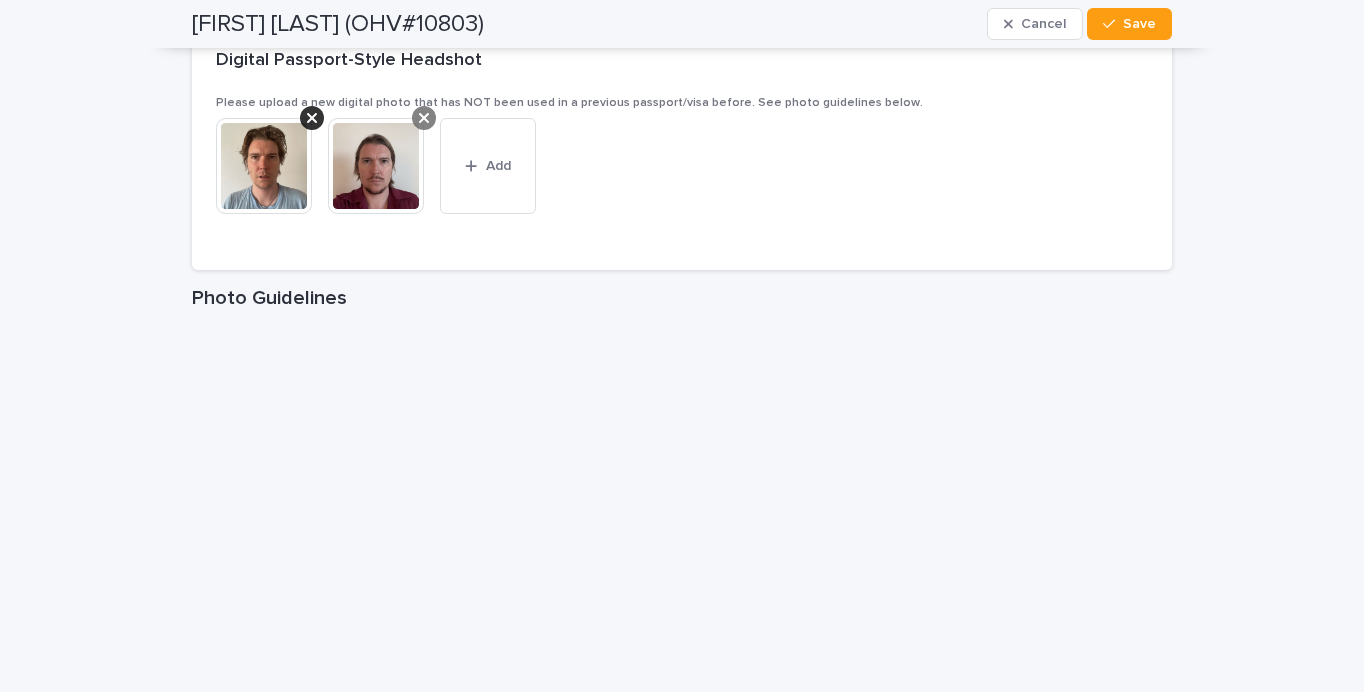 click 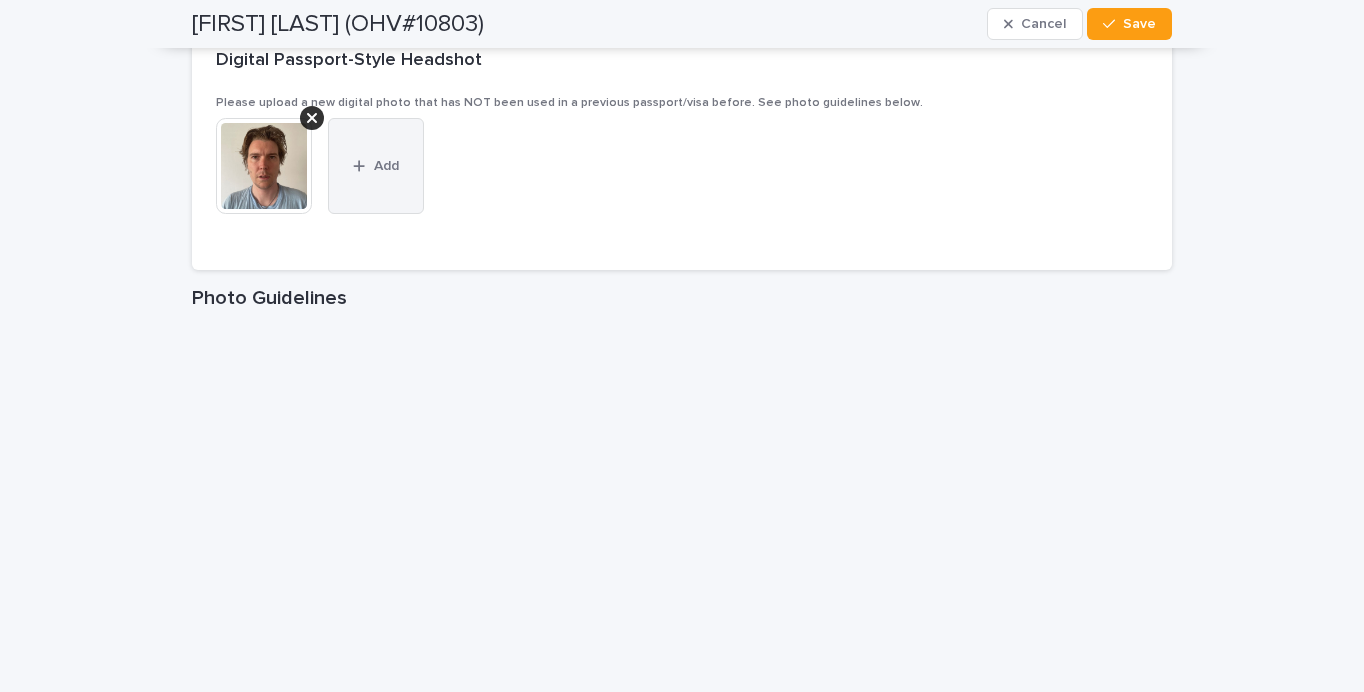 click on "Add" at bounding box center [386, 166] 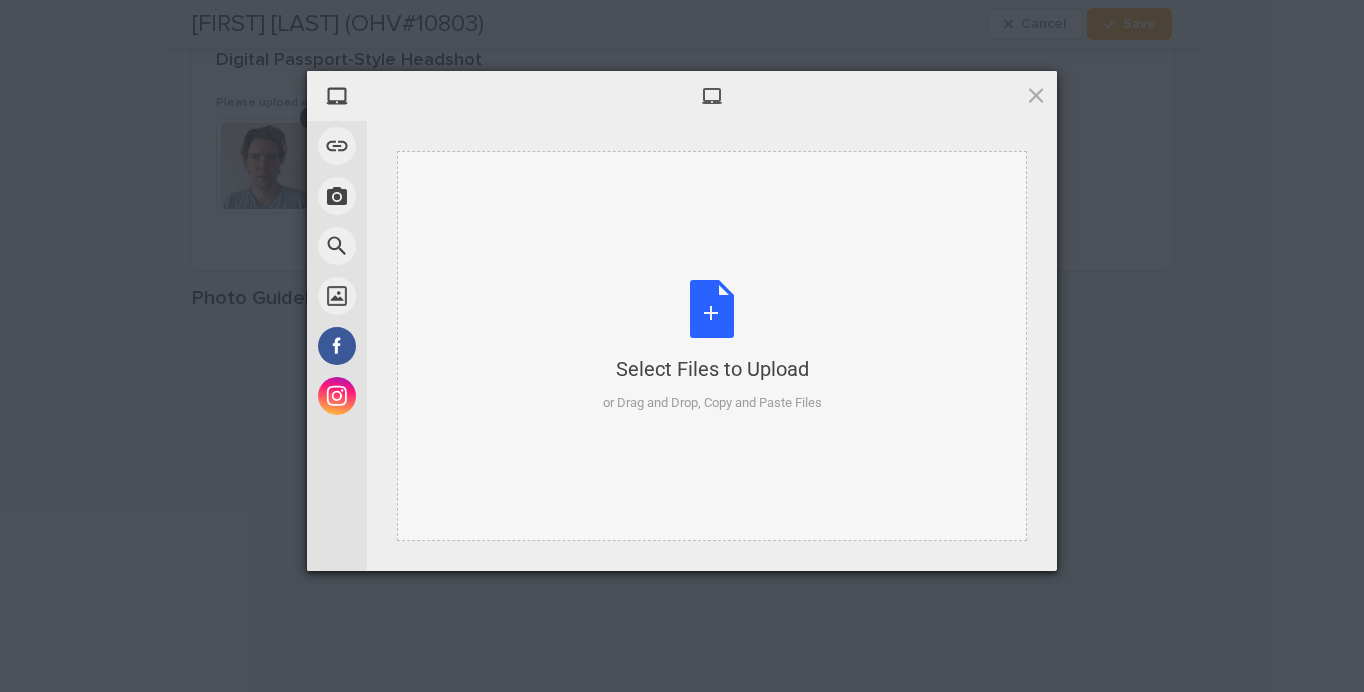 click on "Select Files to Upload
or Drag and Drop, Copy and Paste Files" at bounding box center [712, 346] 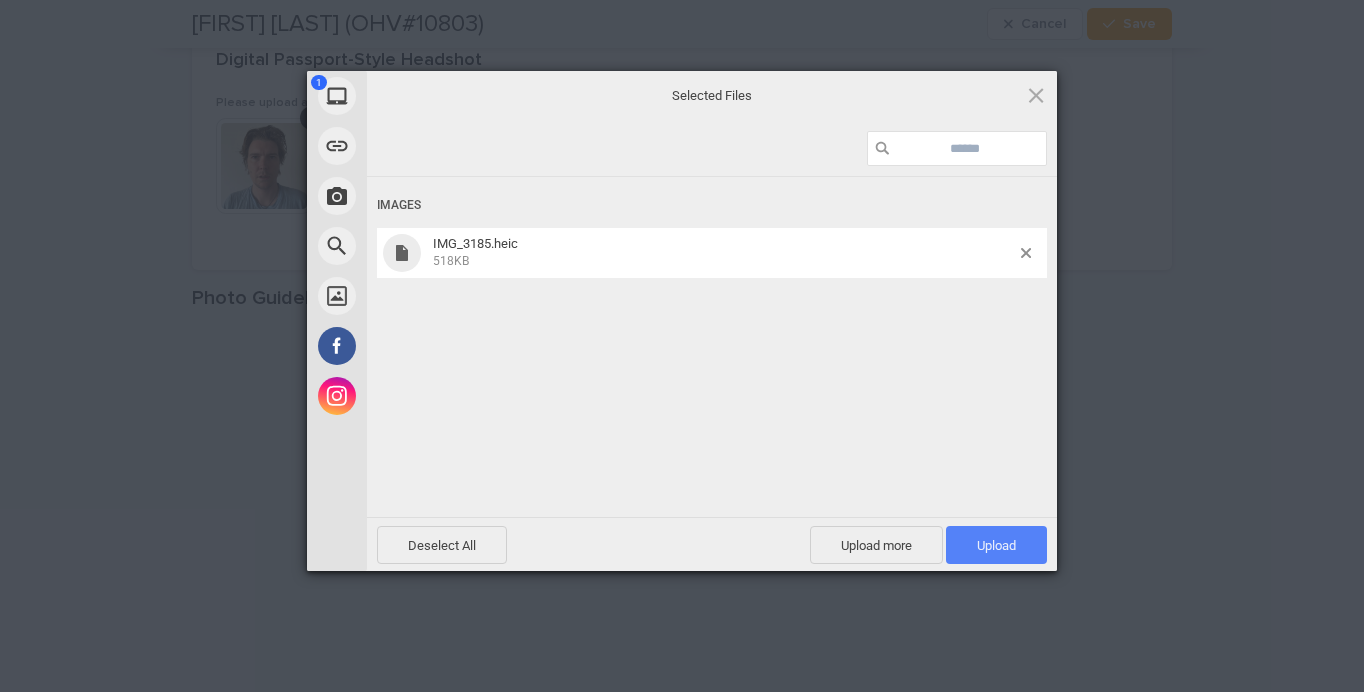 click on "Upload
1" at bounding box center (996, 545) 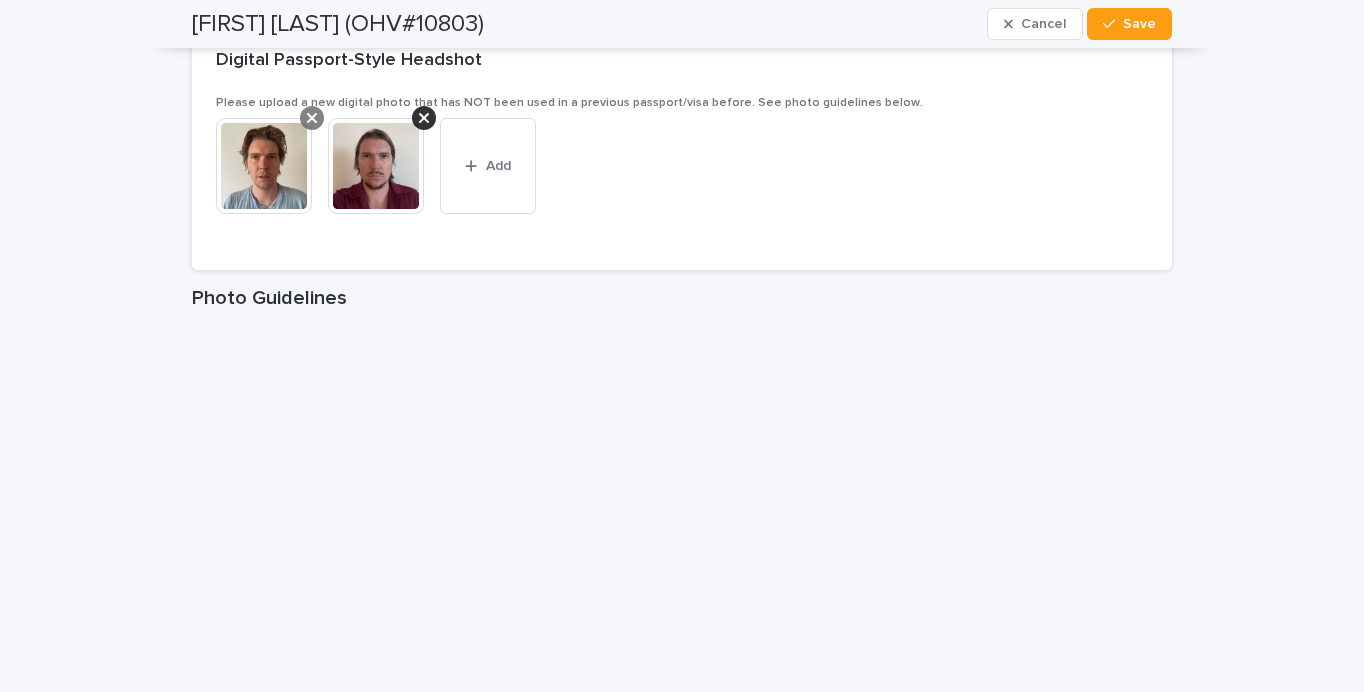 click 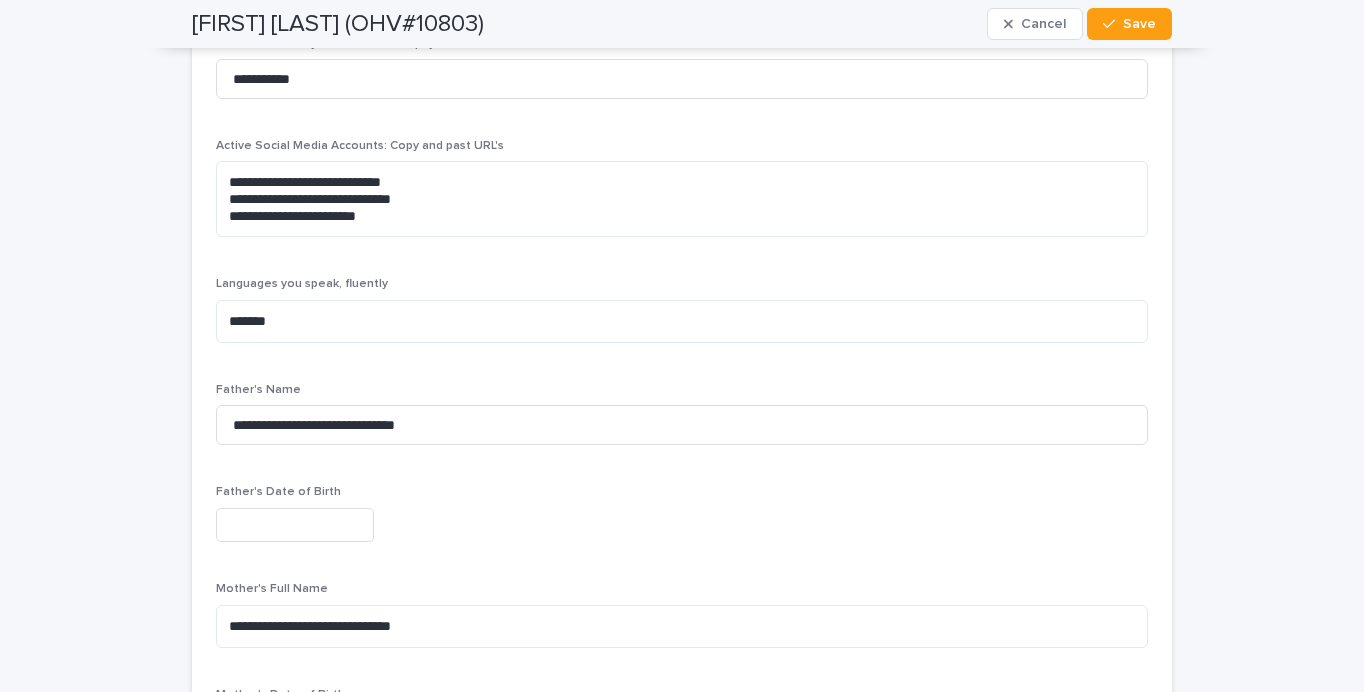 scroll, scrollTop: 5097, scrollLeft: 0, axis: vertical 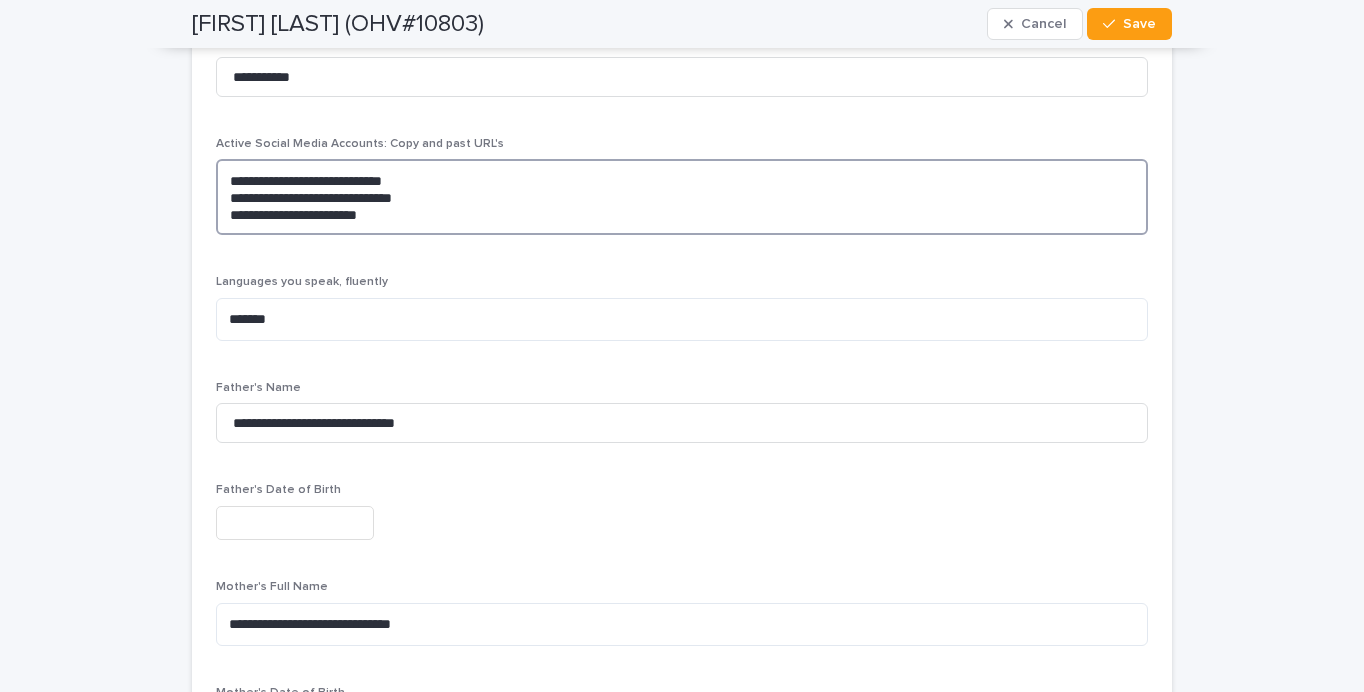drag, startPoint x: 386, startPoint y: 219, endPoint x: 204, endPoint y: 204, distance: 182.61708 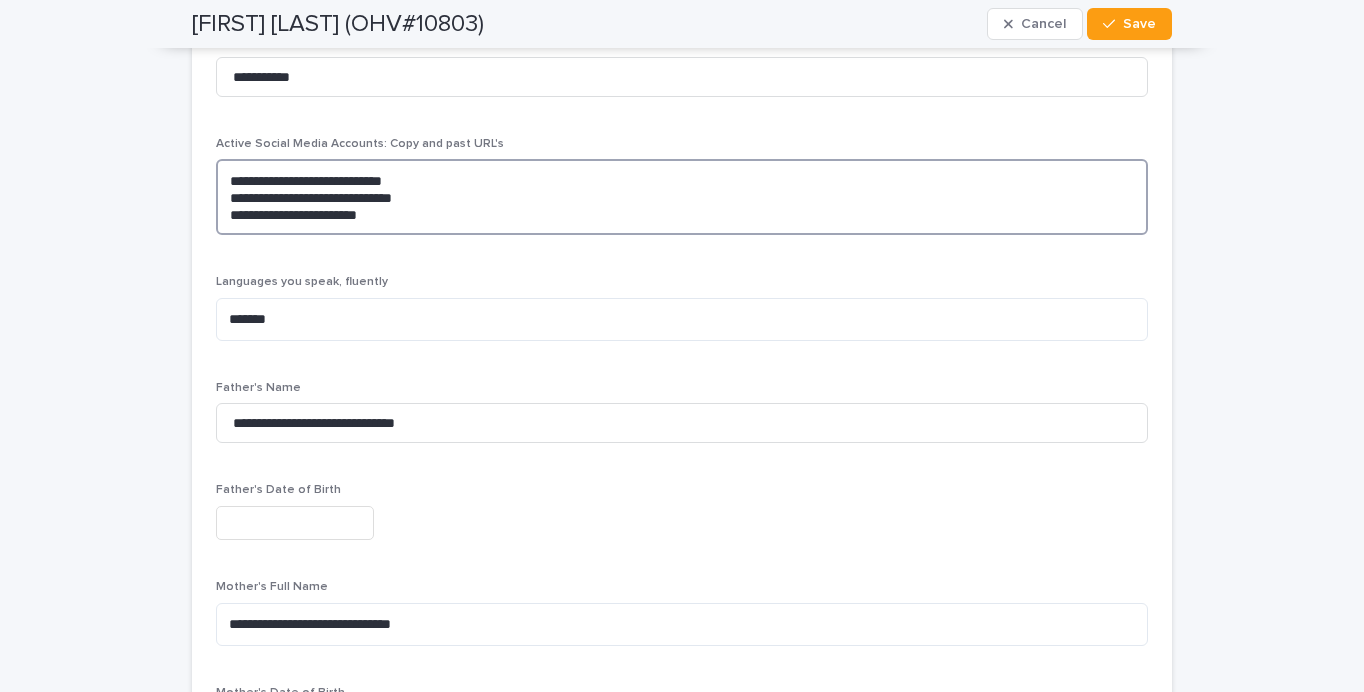 click on "**********" at bounding box center [682, 197] 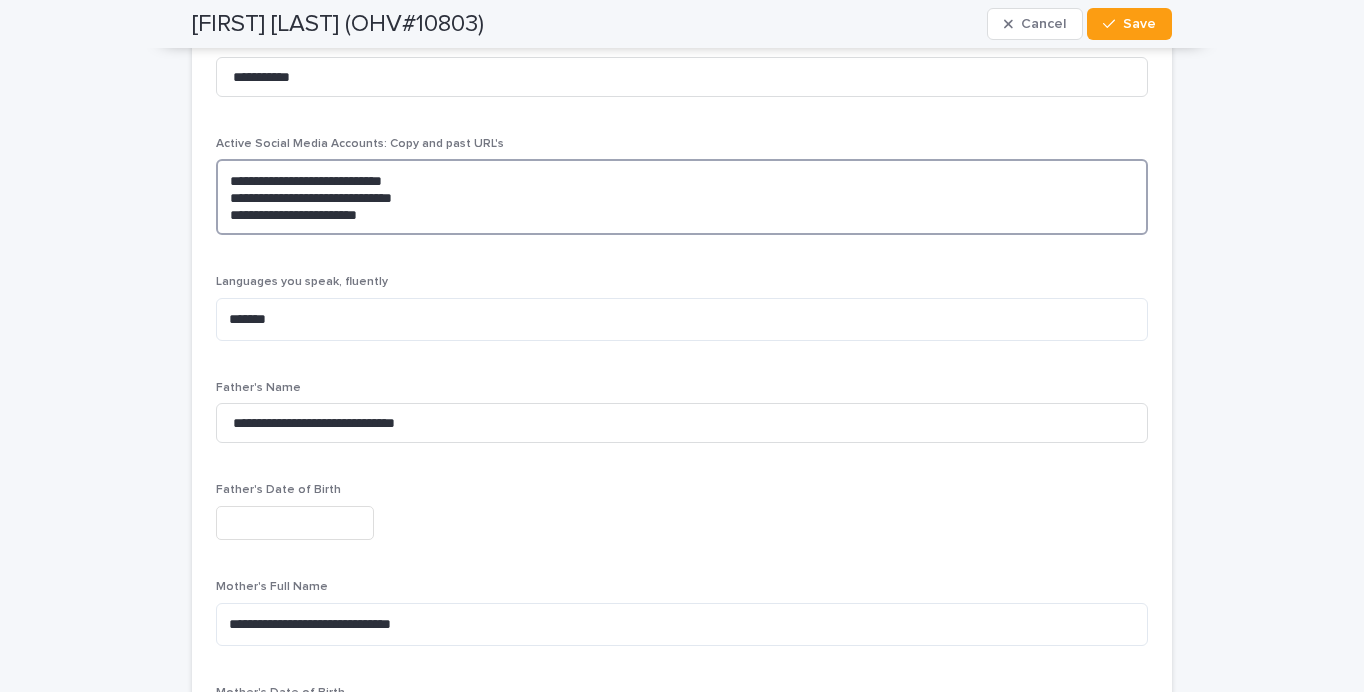 click on "**********" at bounding box center (682, 197) 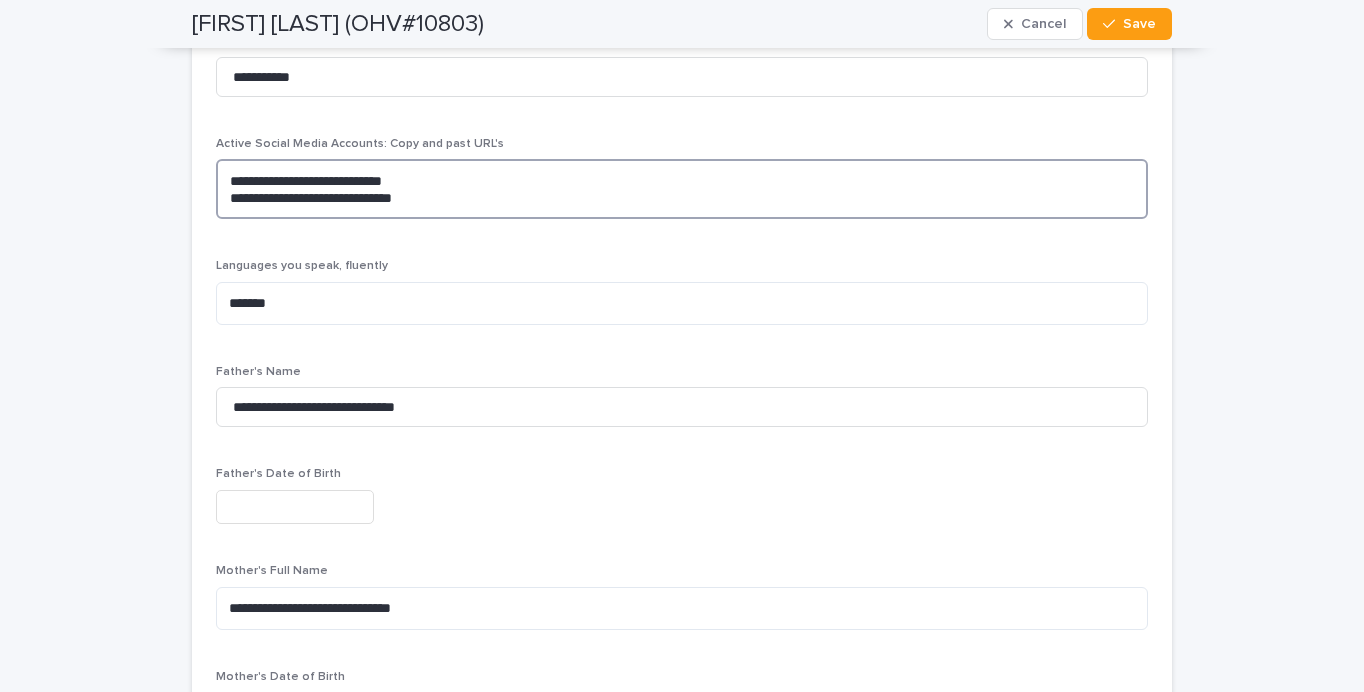 drag, startPoint x: 442, startPoint y: 182, endPoint x: 210, endPoint y: 178, distance: 232.03448 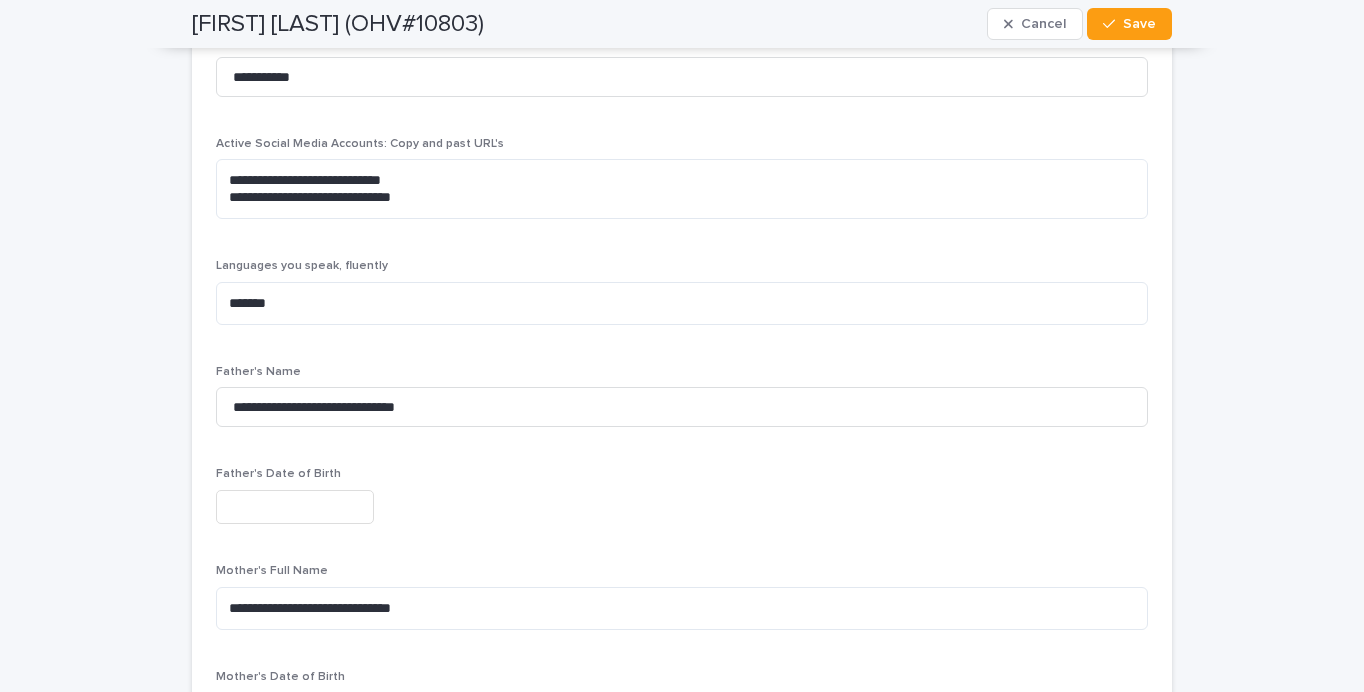 click on "**********" at bounding box center [682, 1602] 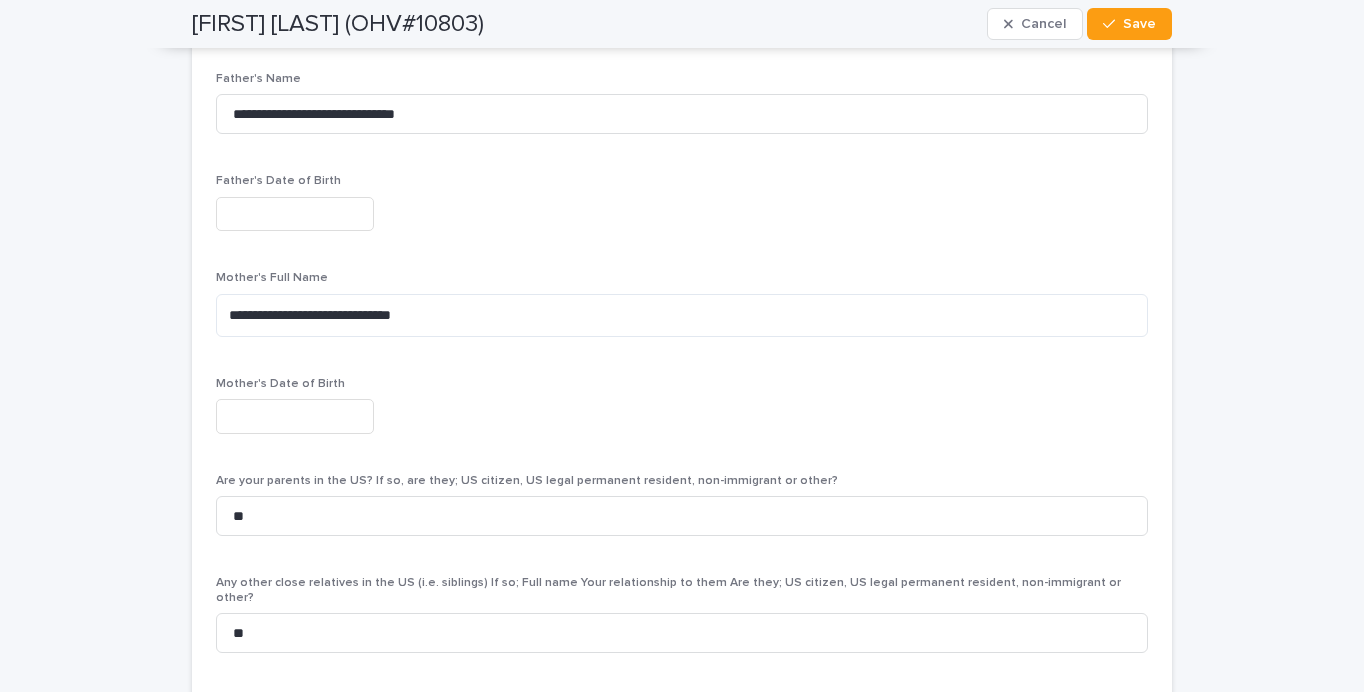 scroll, scrollTop: 5377, scrollLeft: 0, axis: vertical 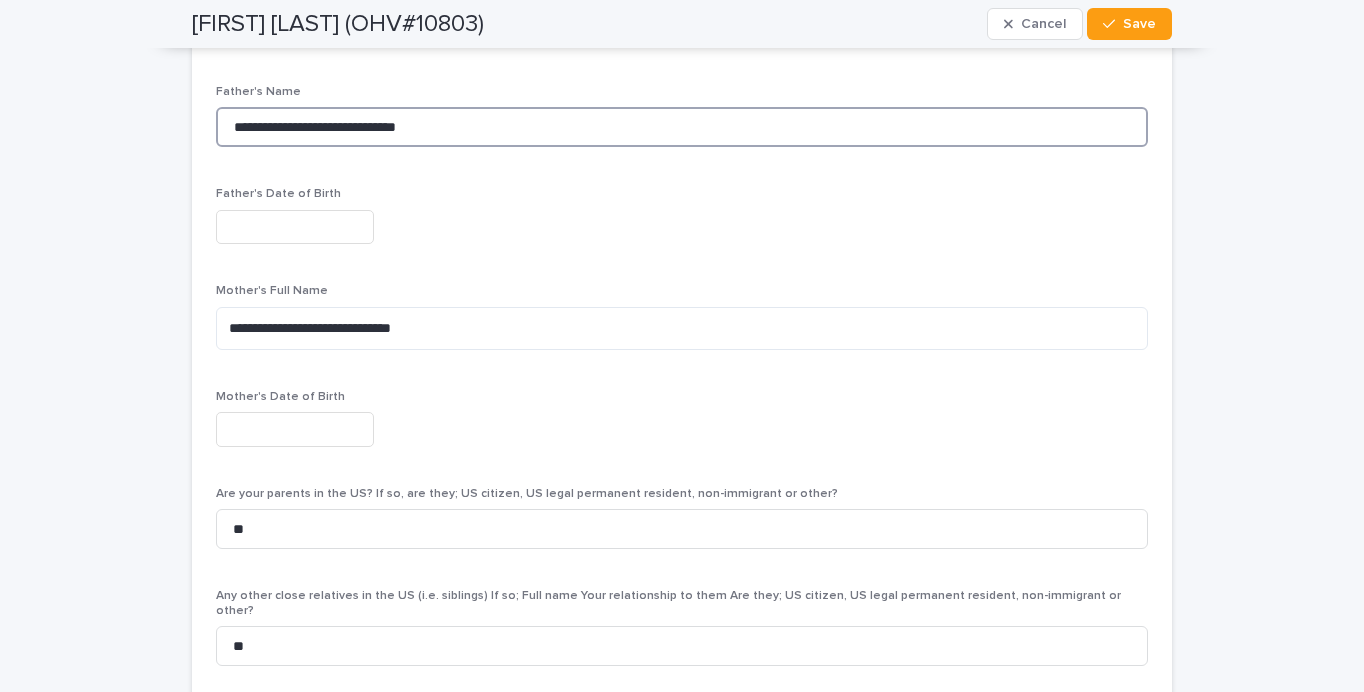 drag, startPoint x: 458, startPoint y: 124, endPoint x: 384, endPoint y: 124, distance: 74 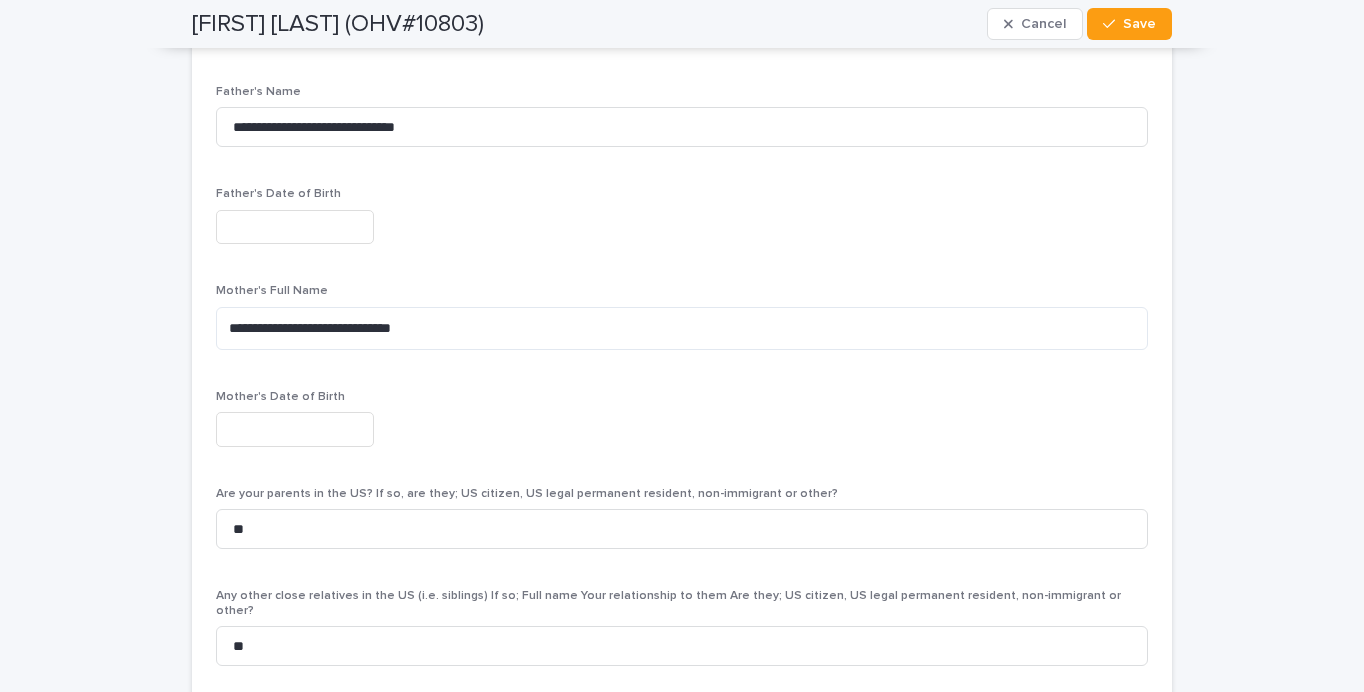 click at bounding box center (295, 227) 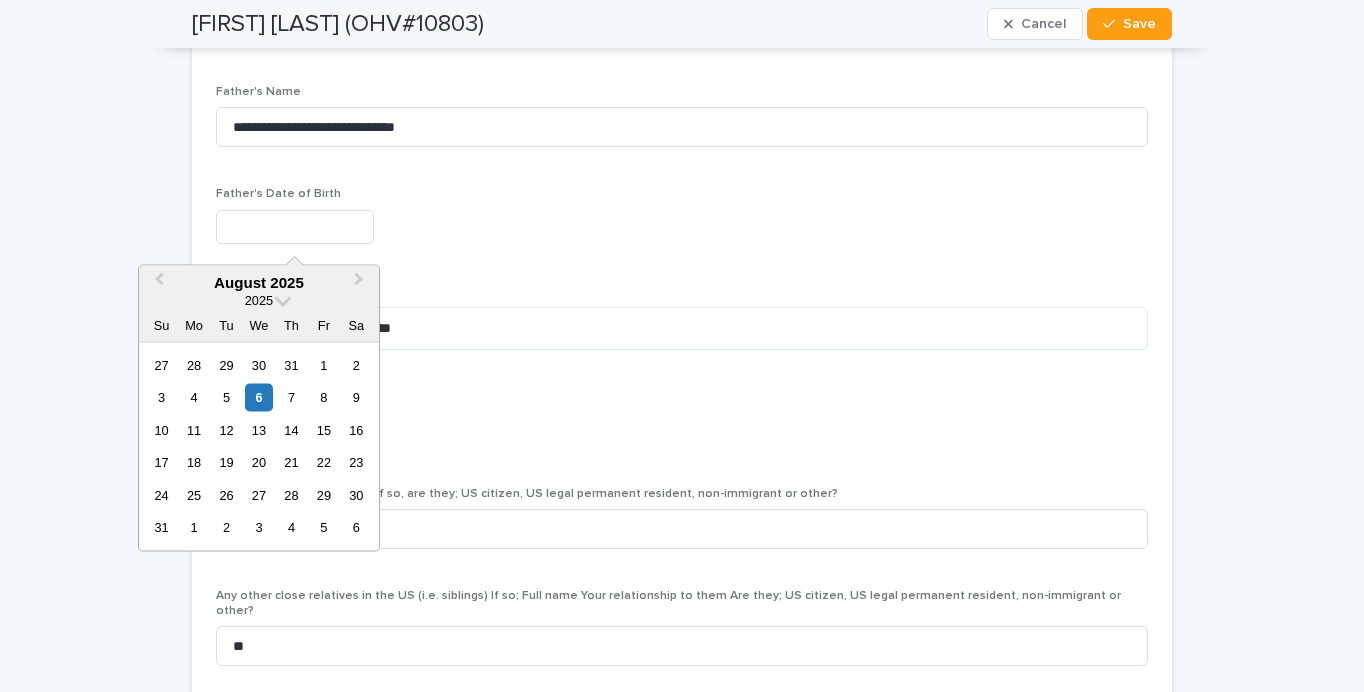 paste on "**********" 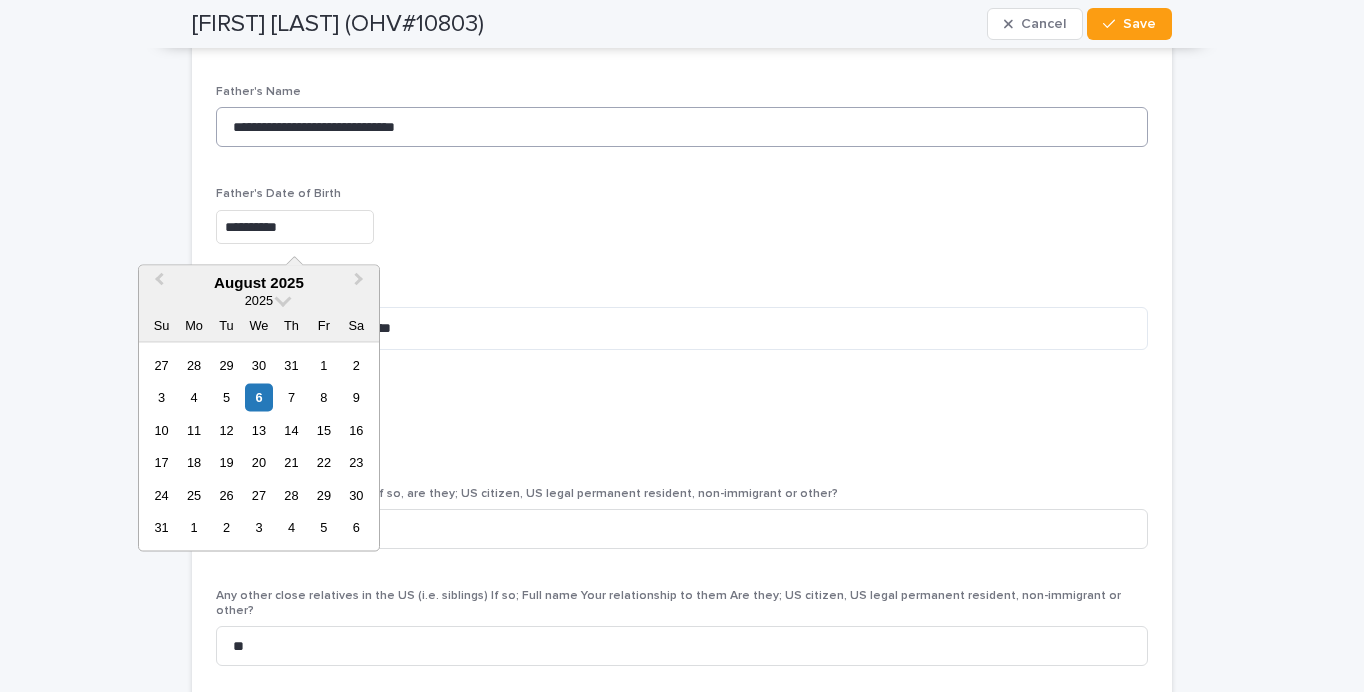 type on "**********" 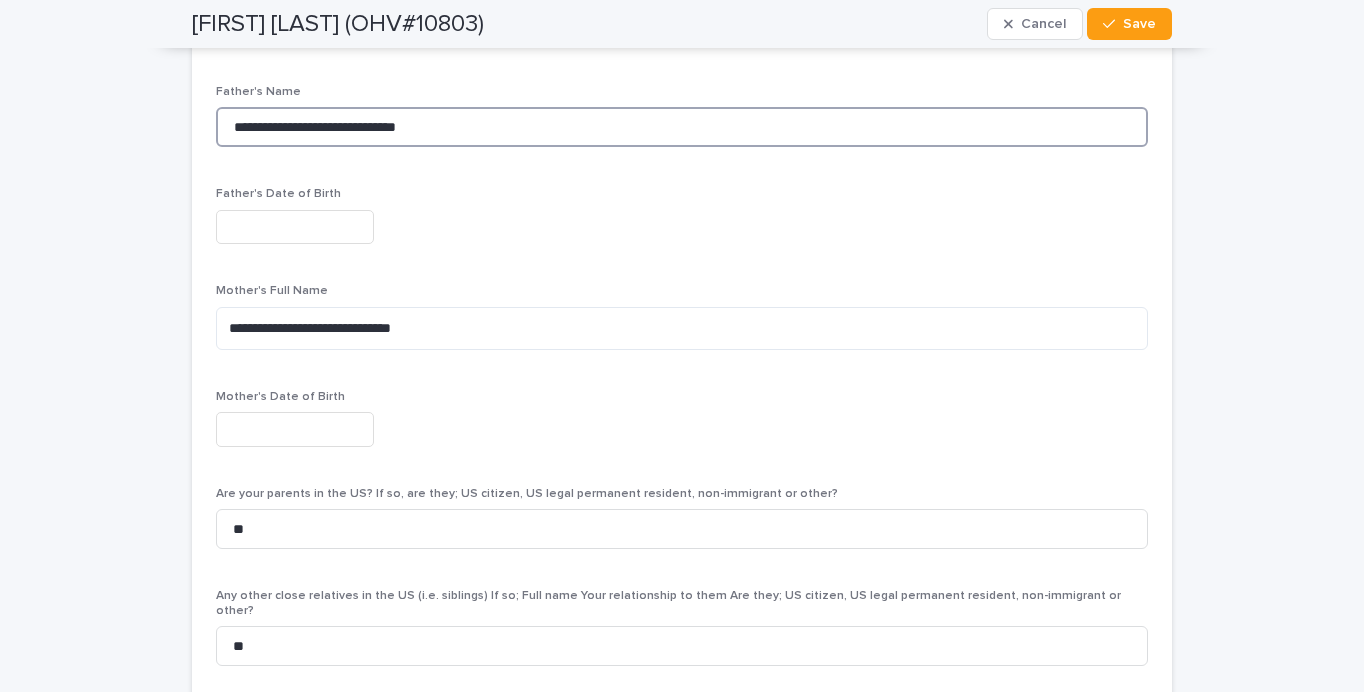 drag, startPoint x: 442, startPoint y: 129, endPoint x: 390, endPoint y: 130, distance: 52.009613 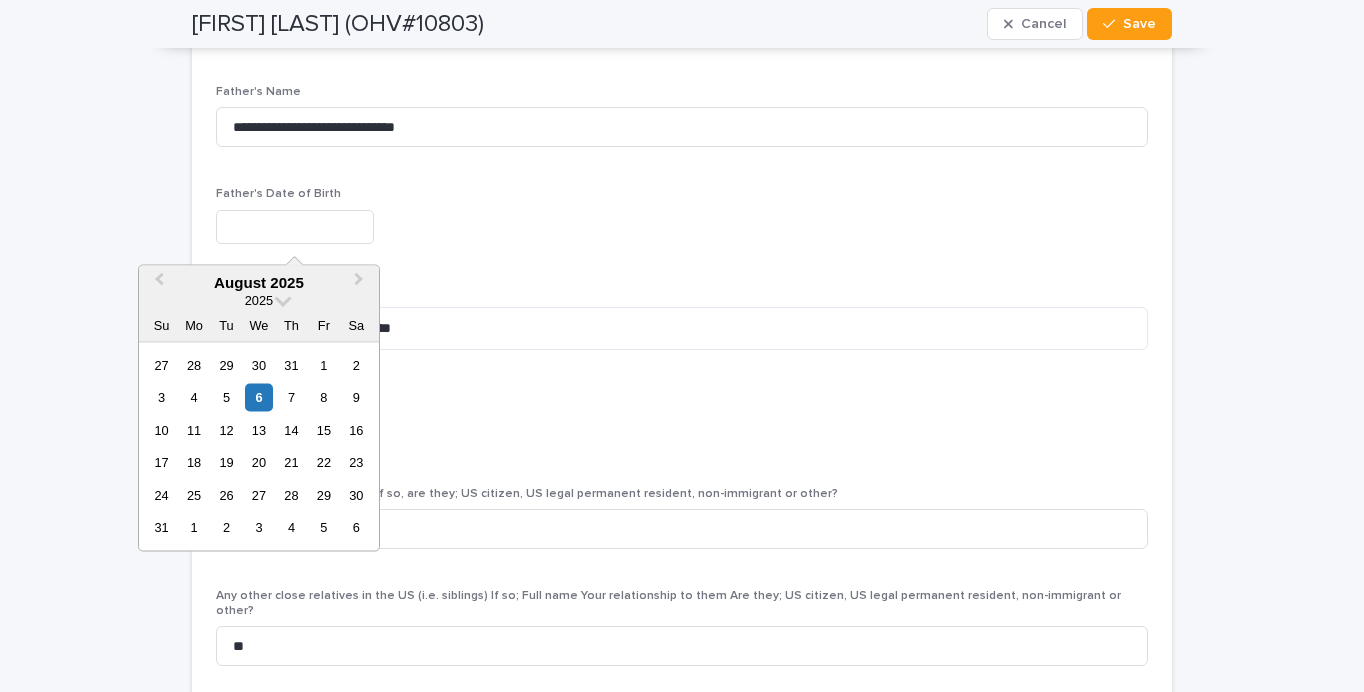 click at bounding box center [295, 227] 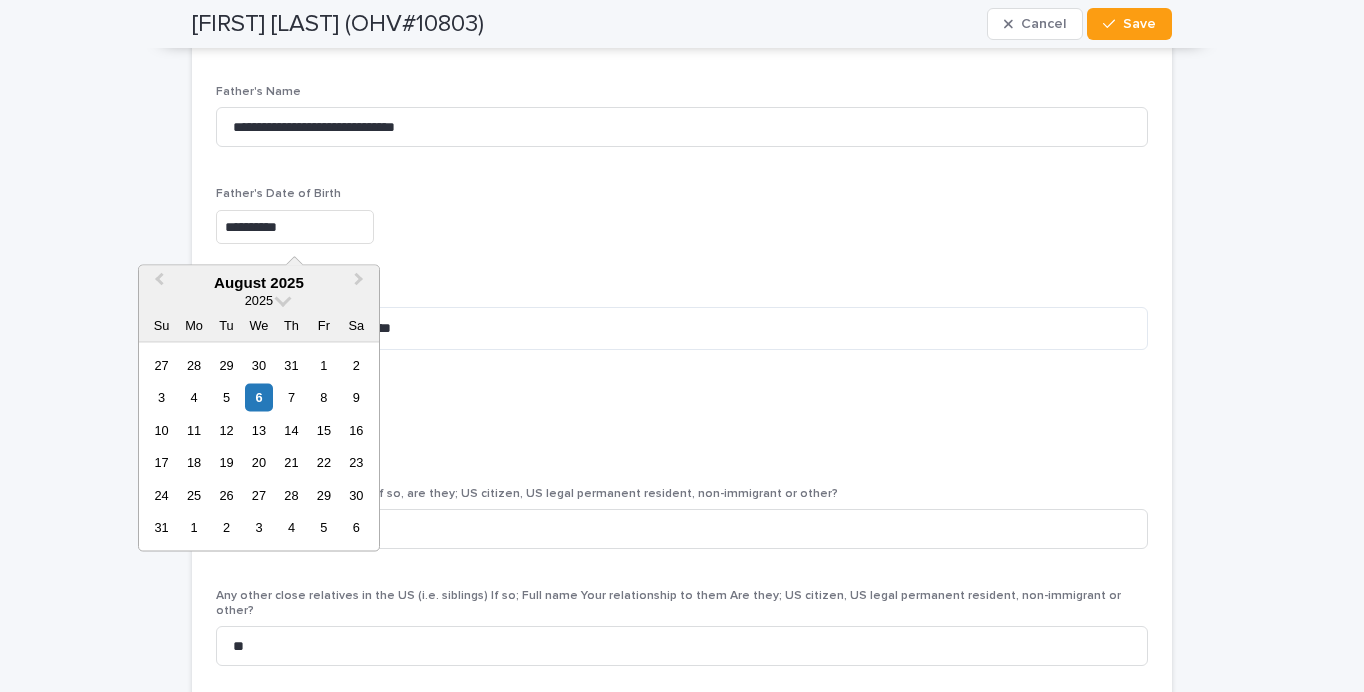 type on "**********" 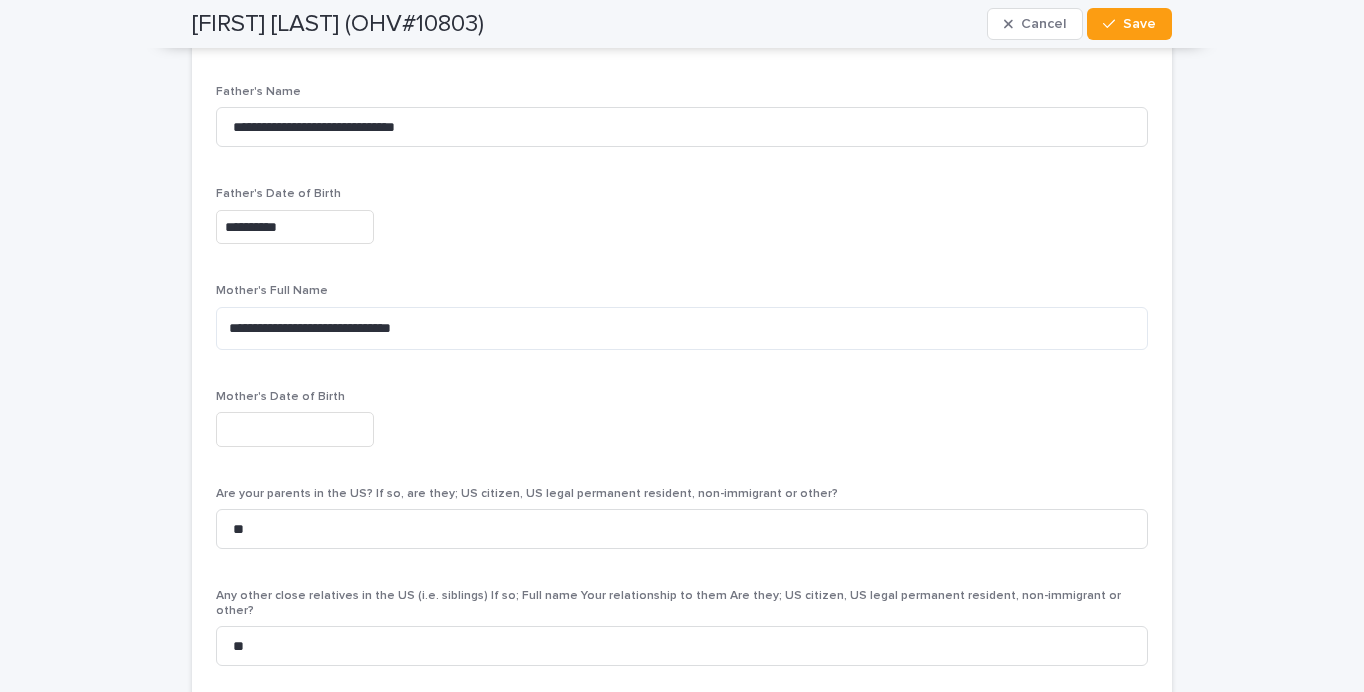 type 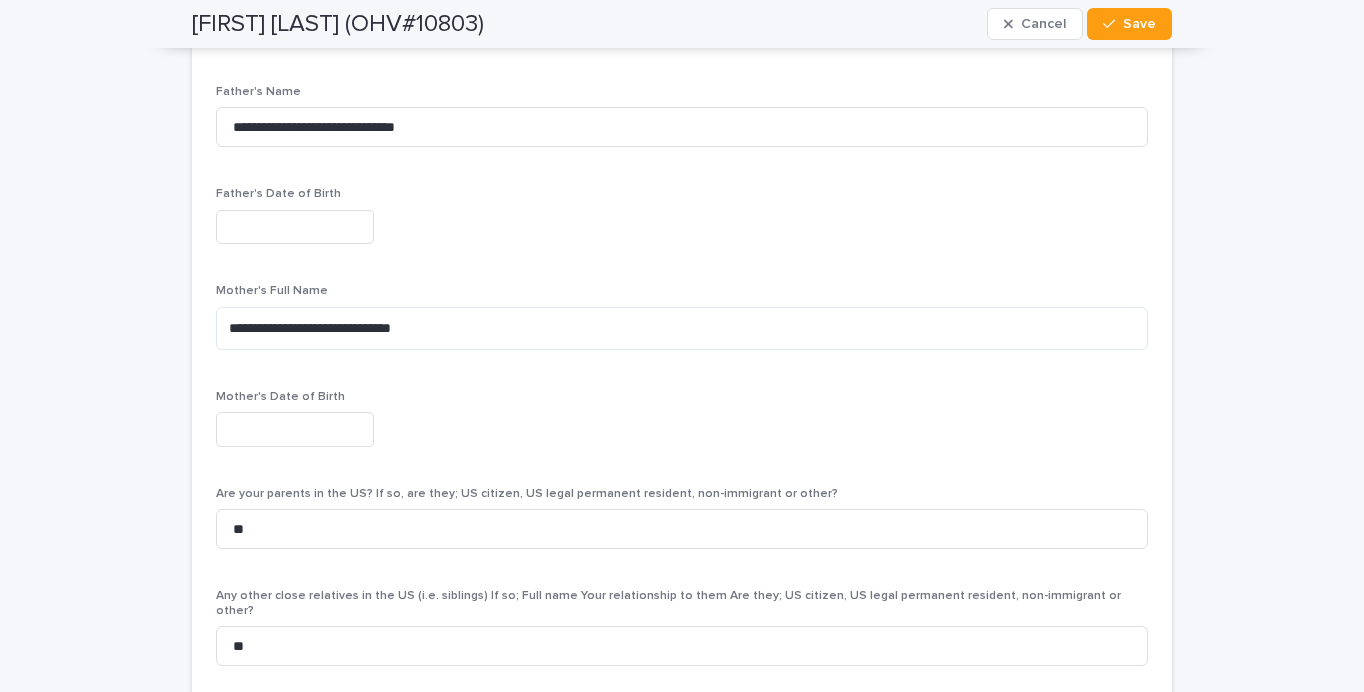 click on "Father's Date of Birth" at bounding box center (682, 223) 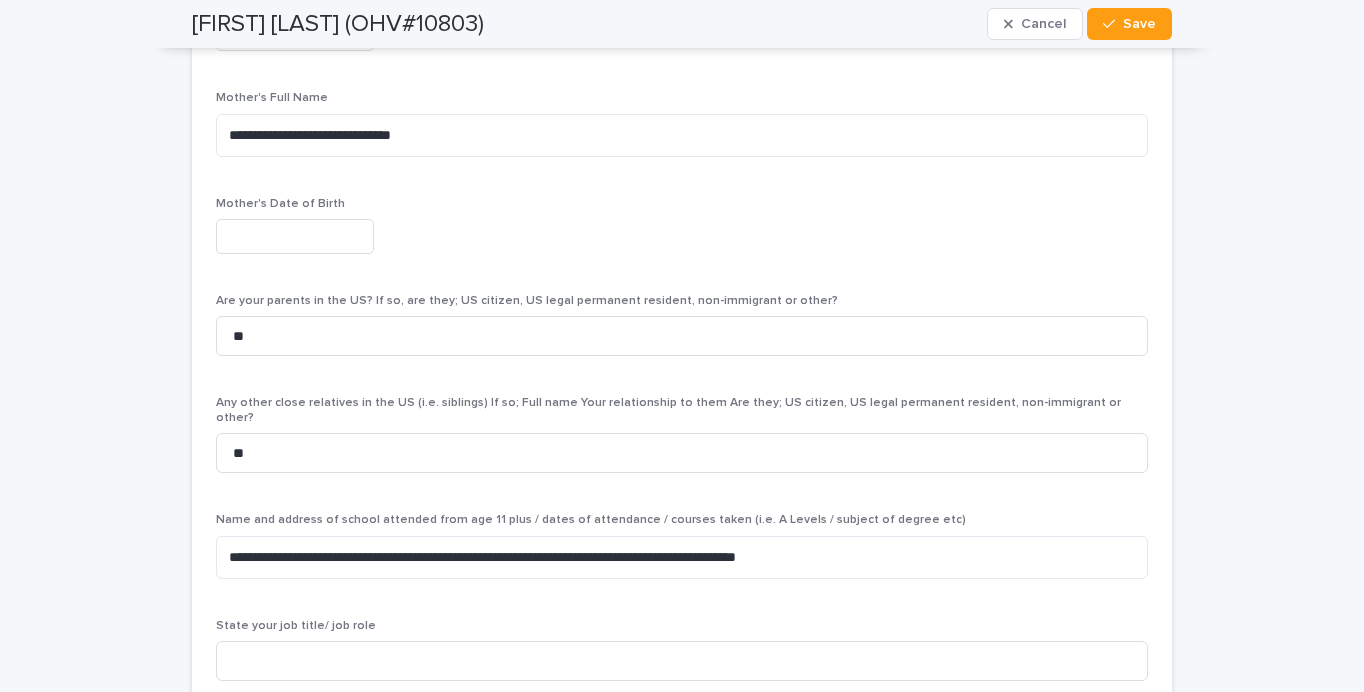 scroll, scrollTop: 5325, scrollLeft: 0, axis: vertical 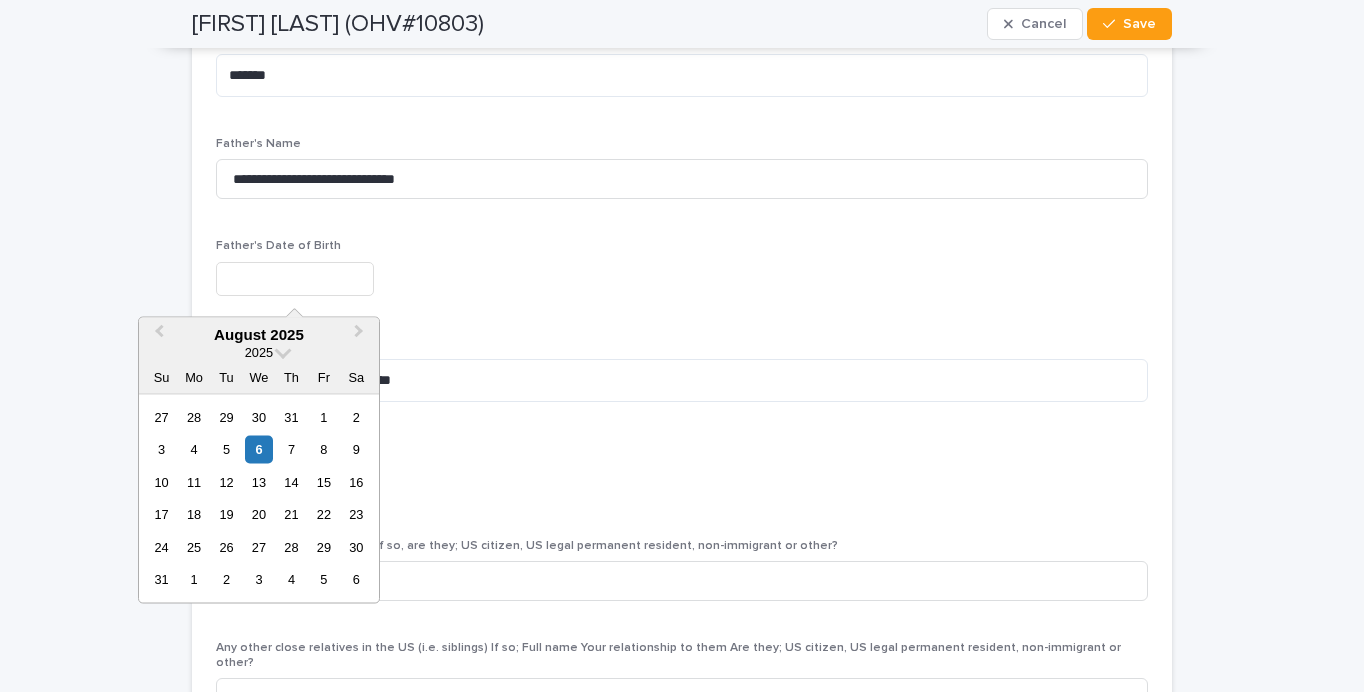 click at bounding box center (295, 279) 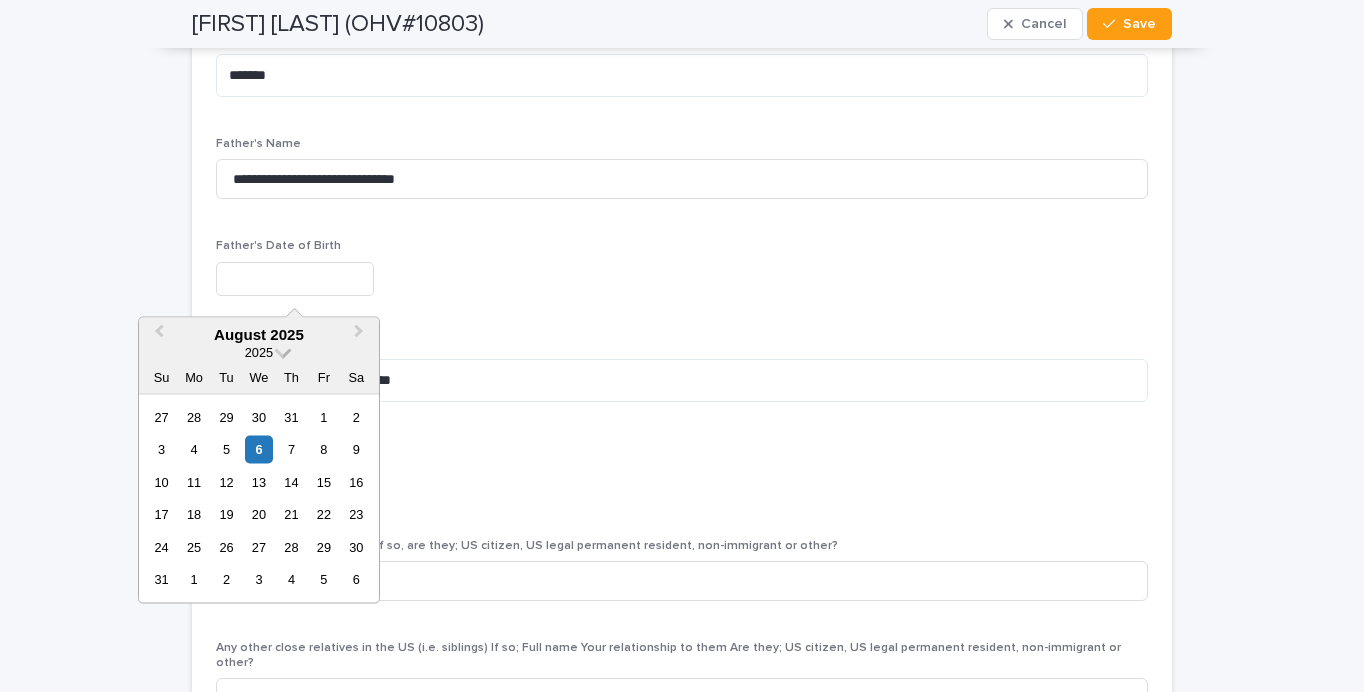 click at bounding box center [283, 350] 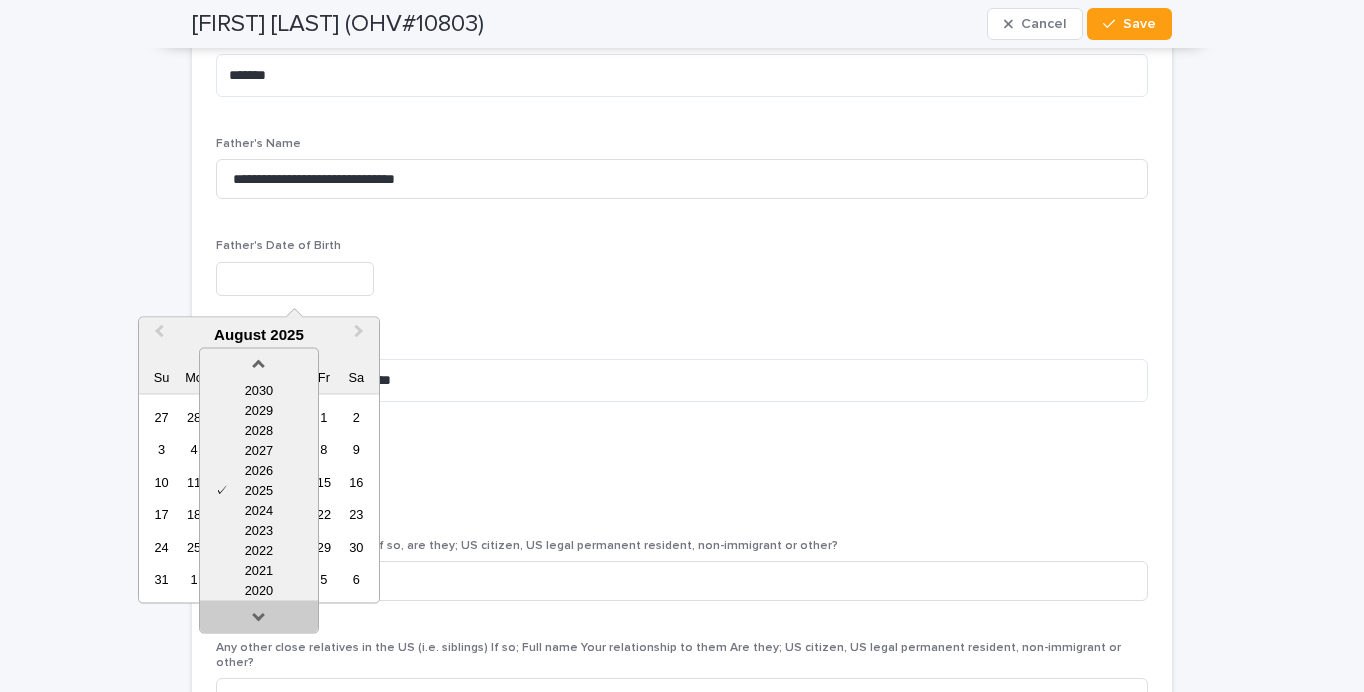 click at bounding box center [259, 621] 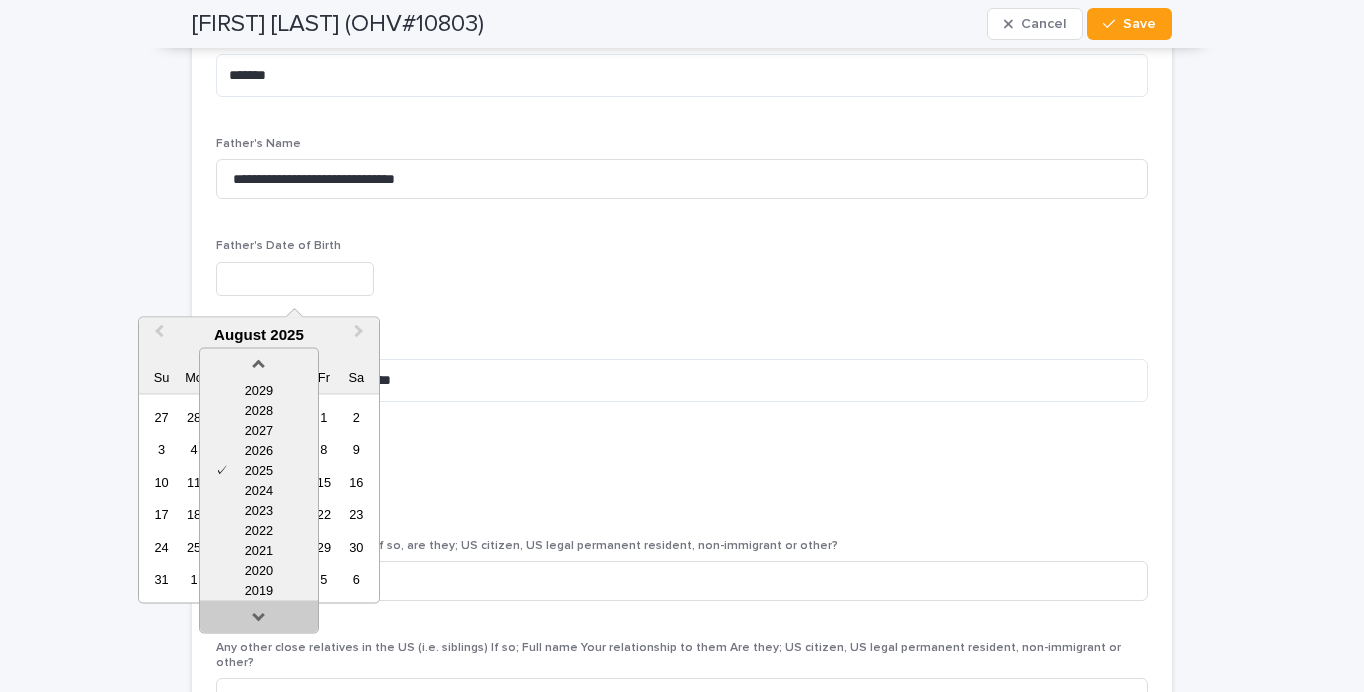 click at bounding box center [259, 621] 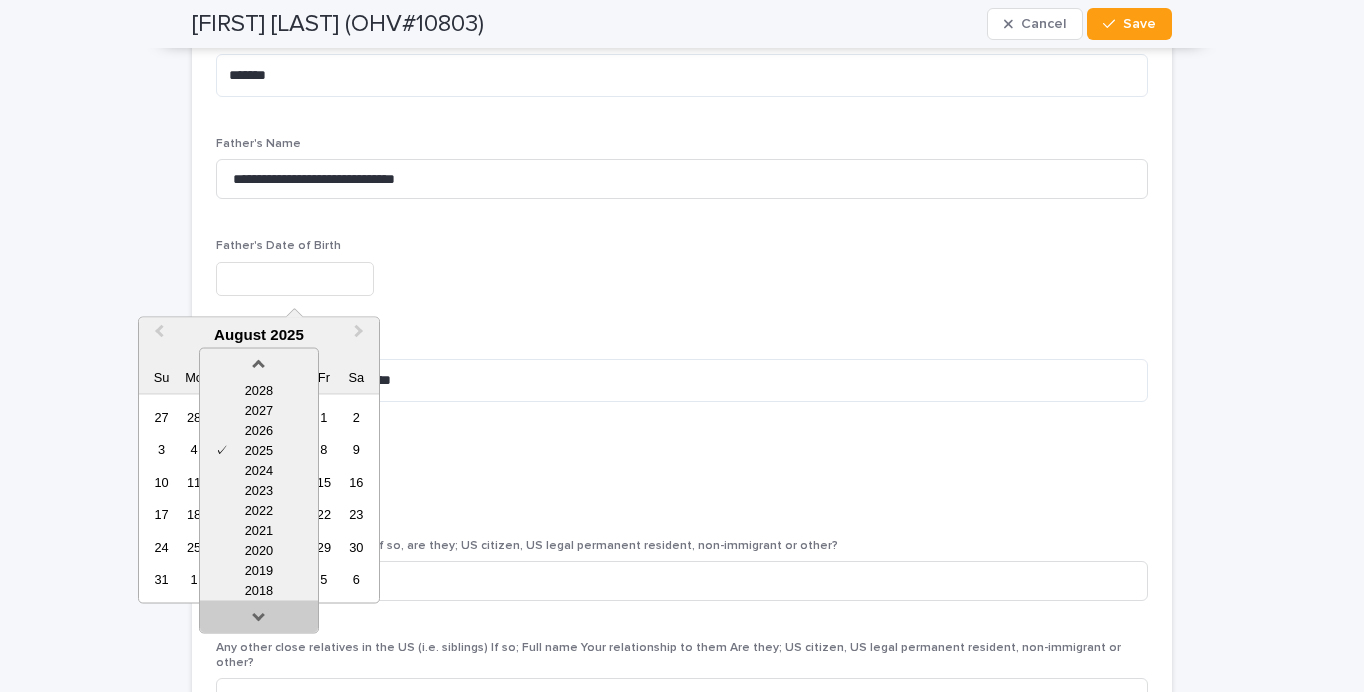 click at bounding box center [259, 621] 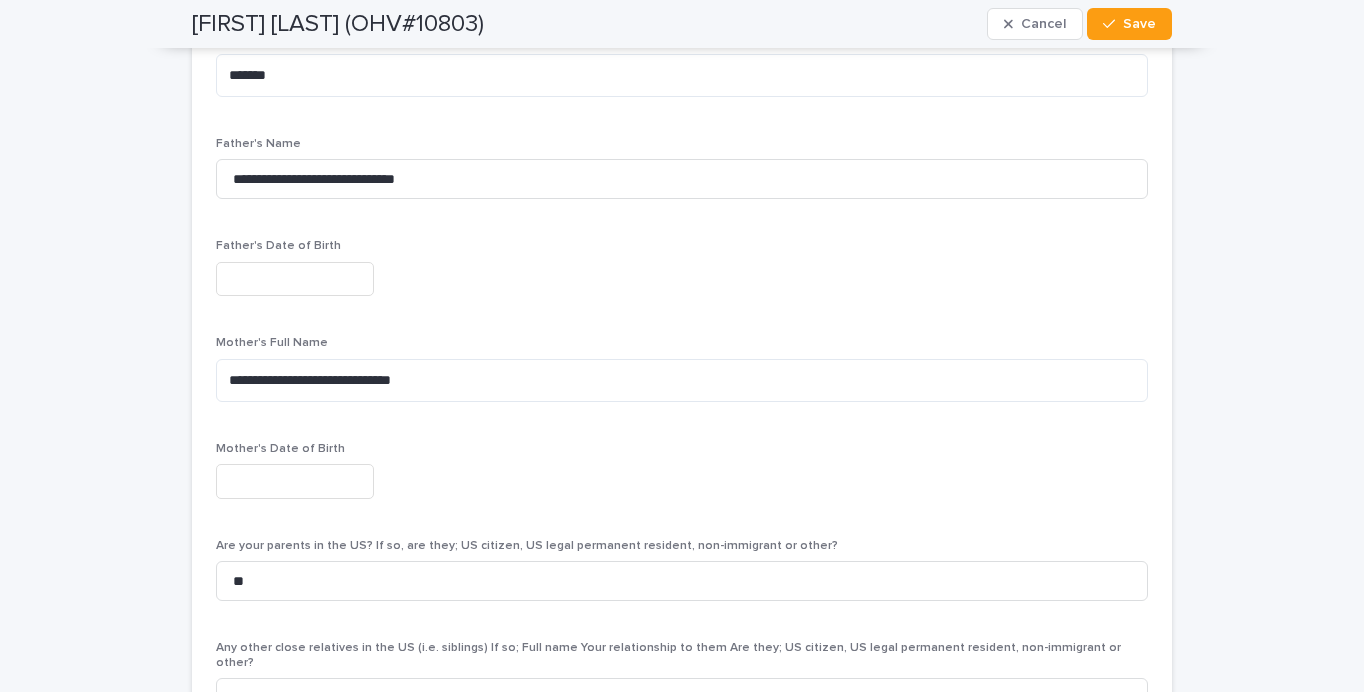 click at bounding box center [682, 279] 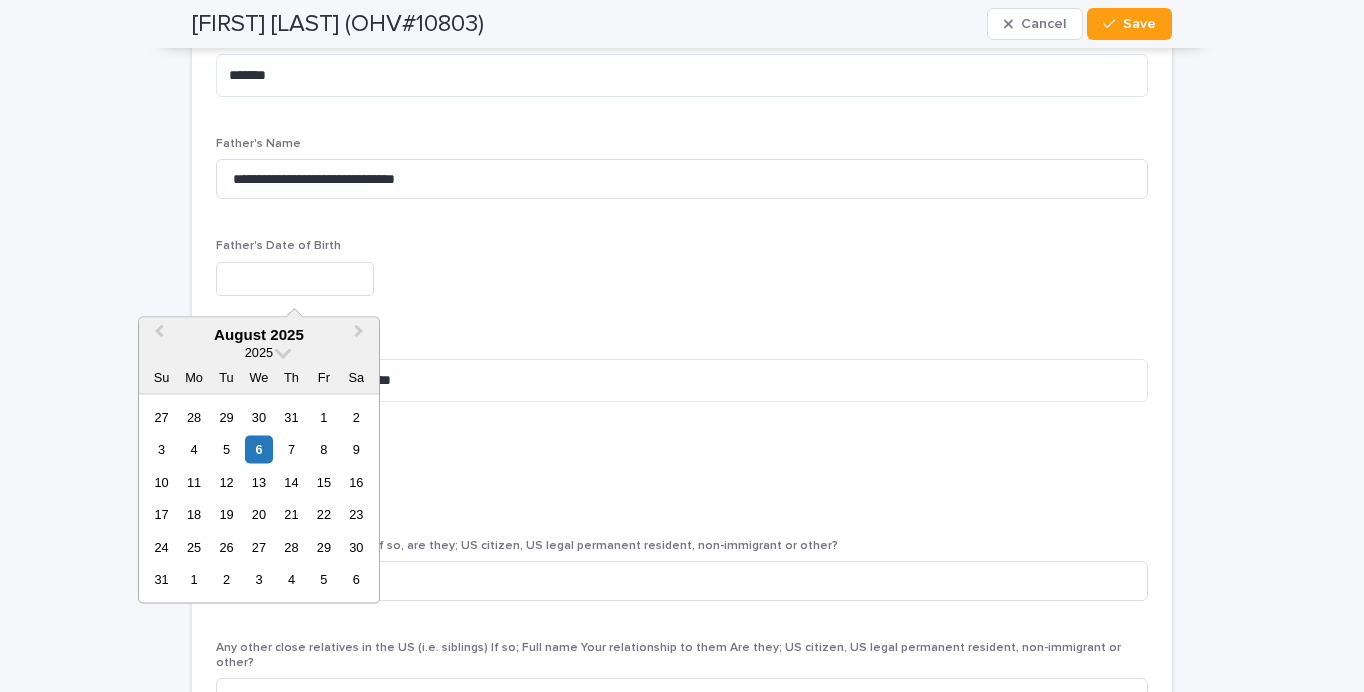 click at bounding box center [295, 279] 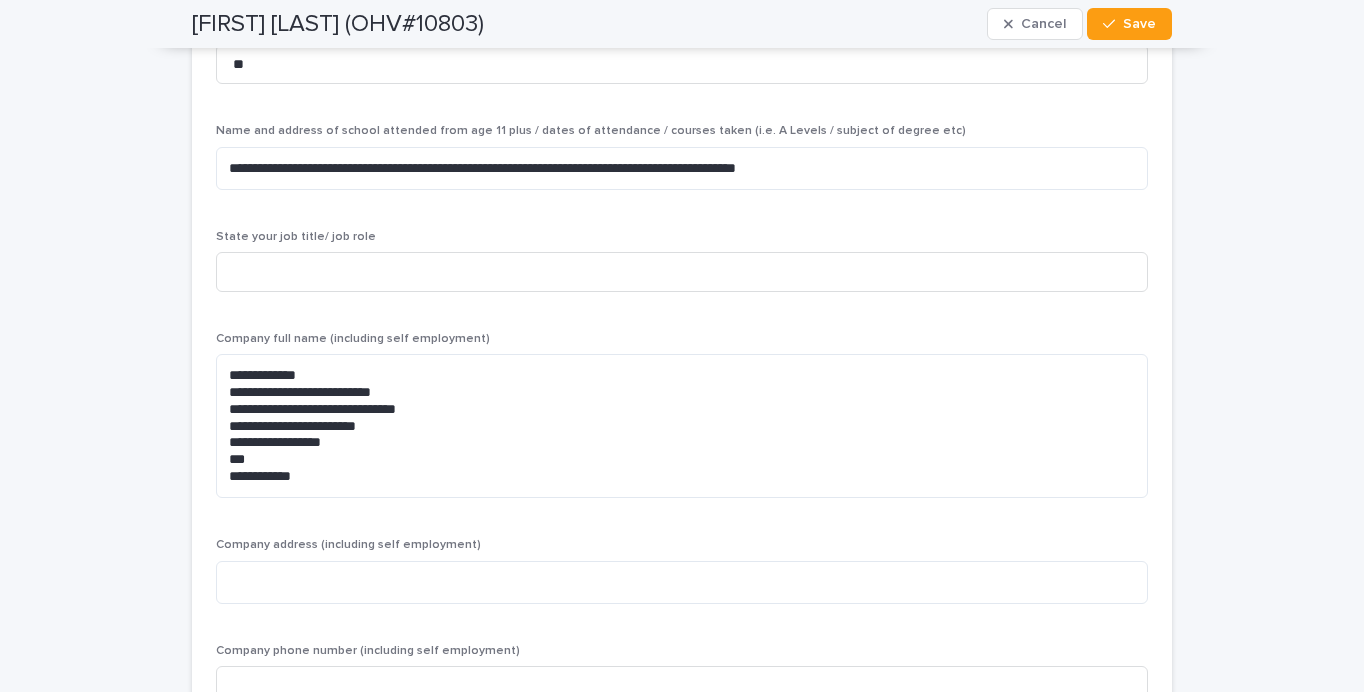 scroll, scrollTop: 5960, scrollLeft: 0, axis: vertical 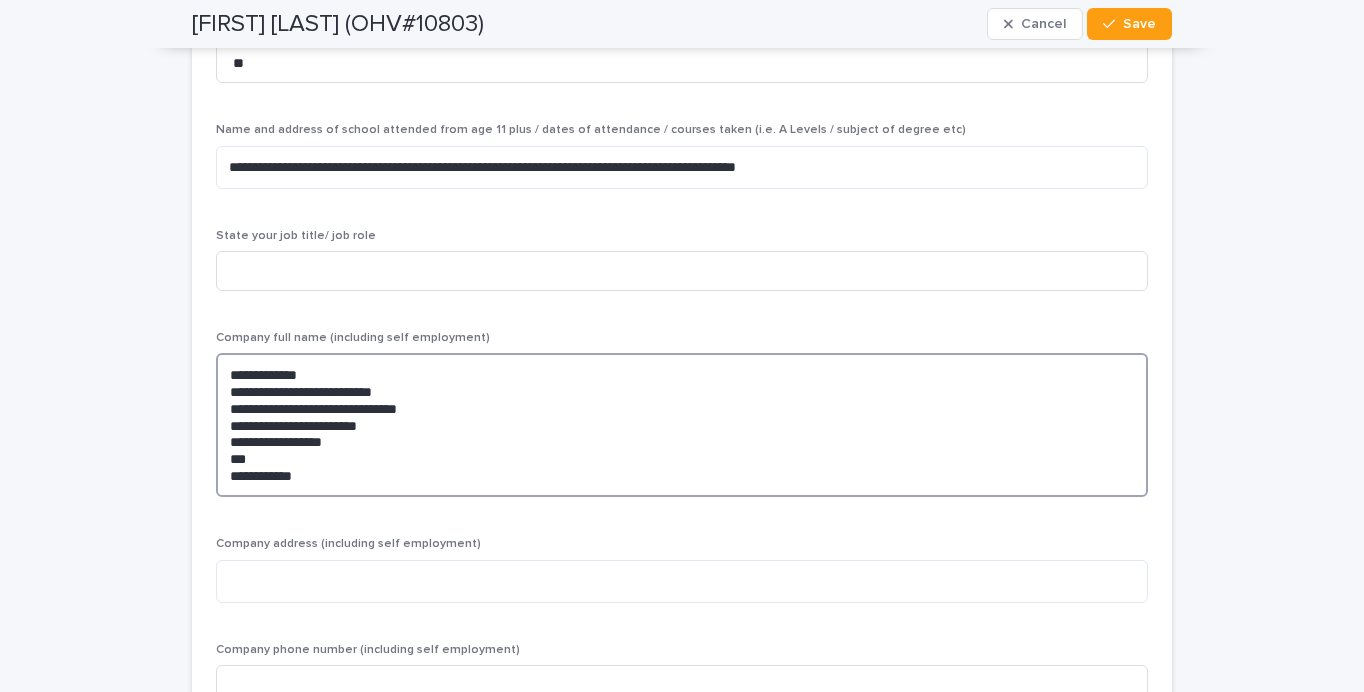 drag, startPoint x: 463, startPoint y: 392, endPoint x: 221, endPoint y: 394, distance: 242.00827 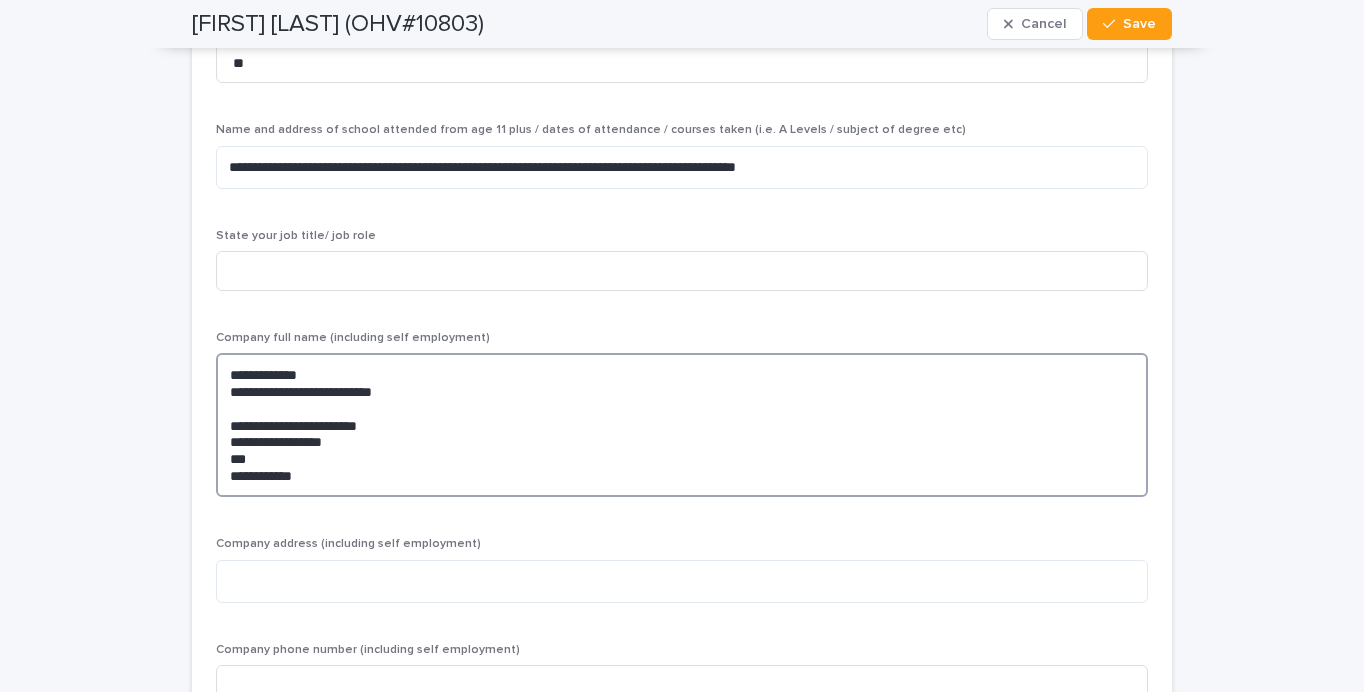 paste on "**********" 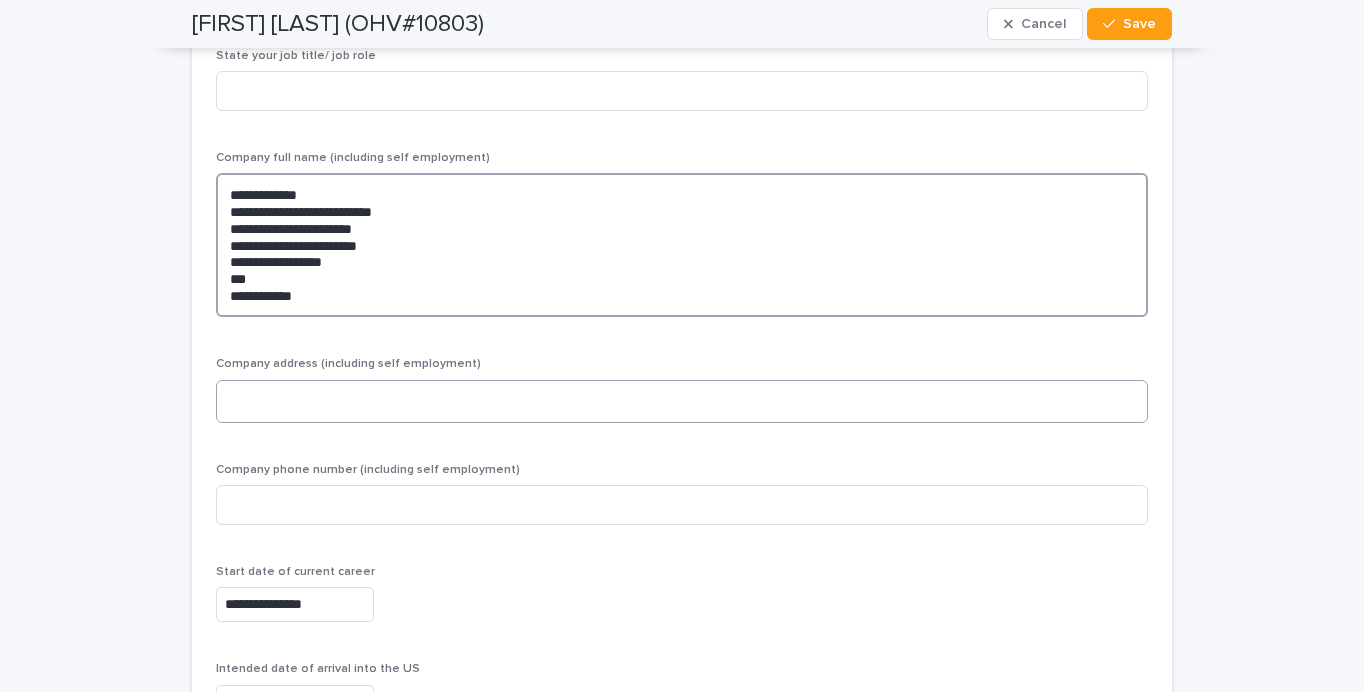 scroll, scrollTop: 6141, scrollLeft: 0, axis: vertical 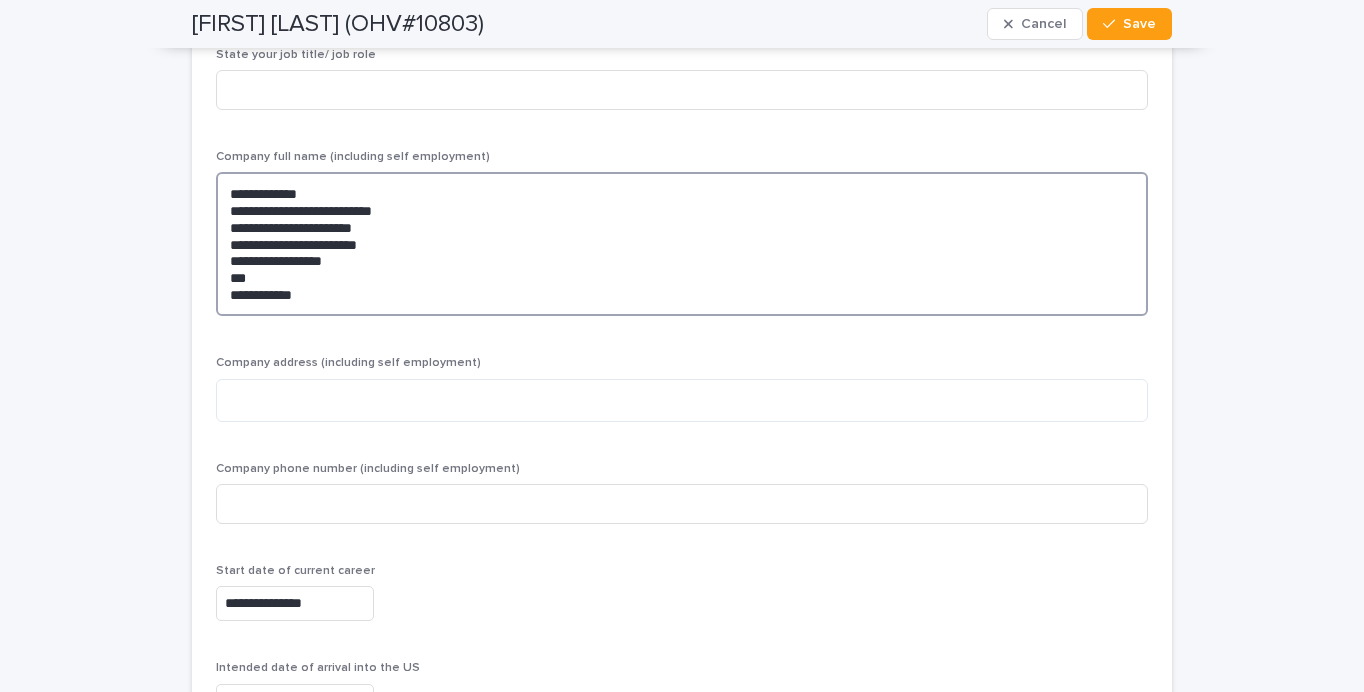 drag, startPoint x: 372, startPoint y: 244, endPoint x: 324, endPoint y: 244, distance: 48 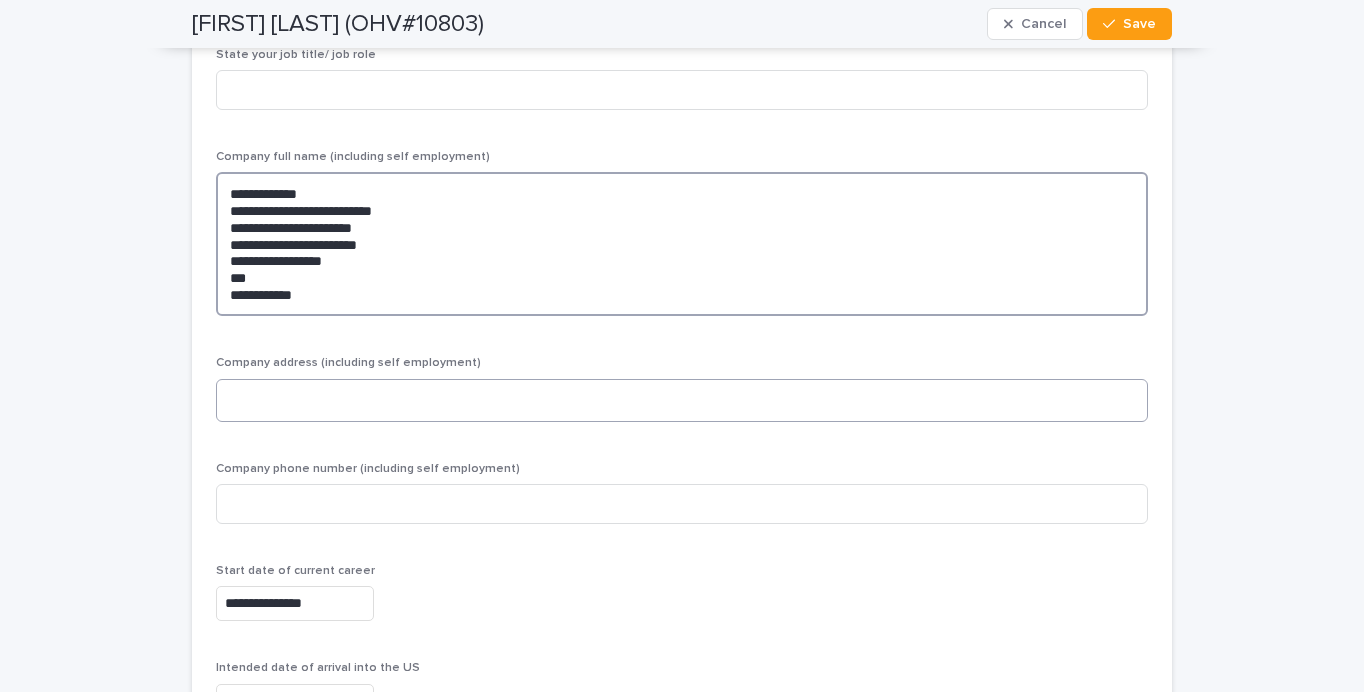 type on "**********" 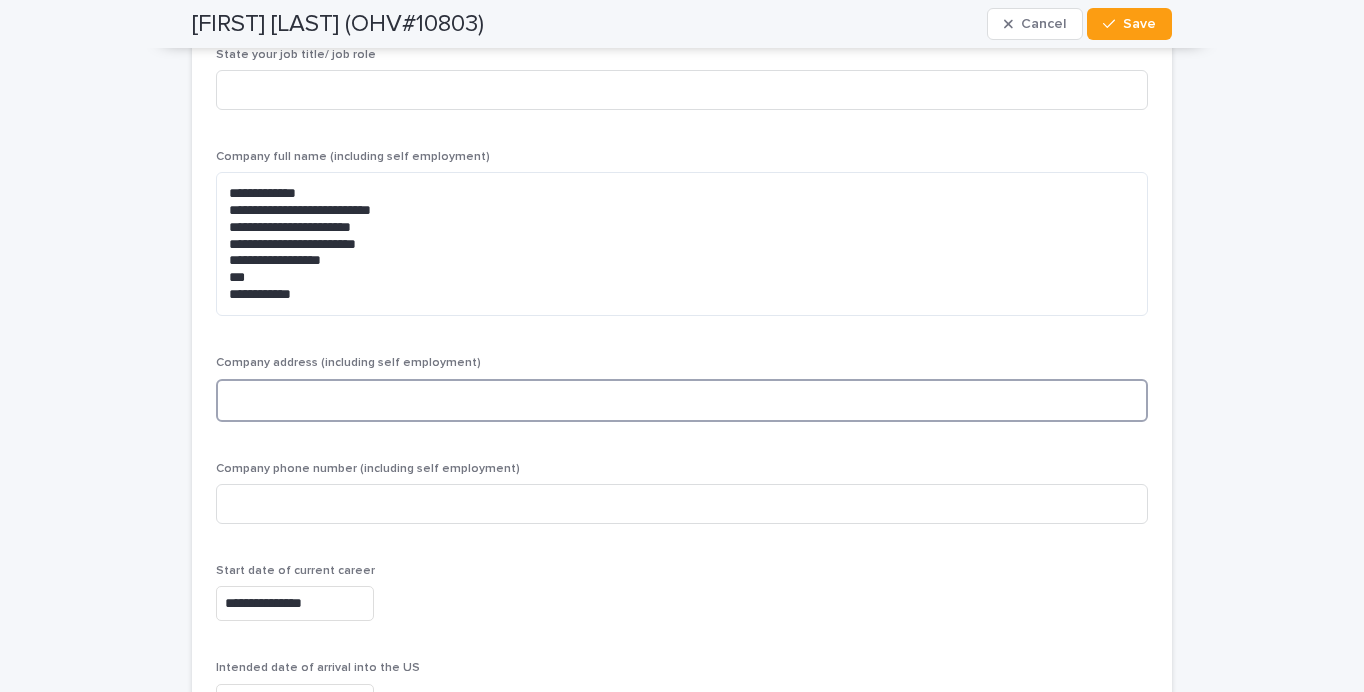 click at bounding box center [682, 400] 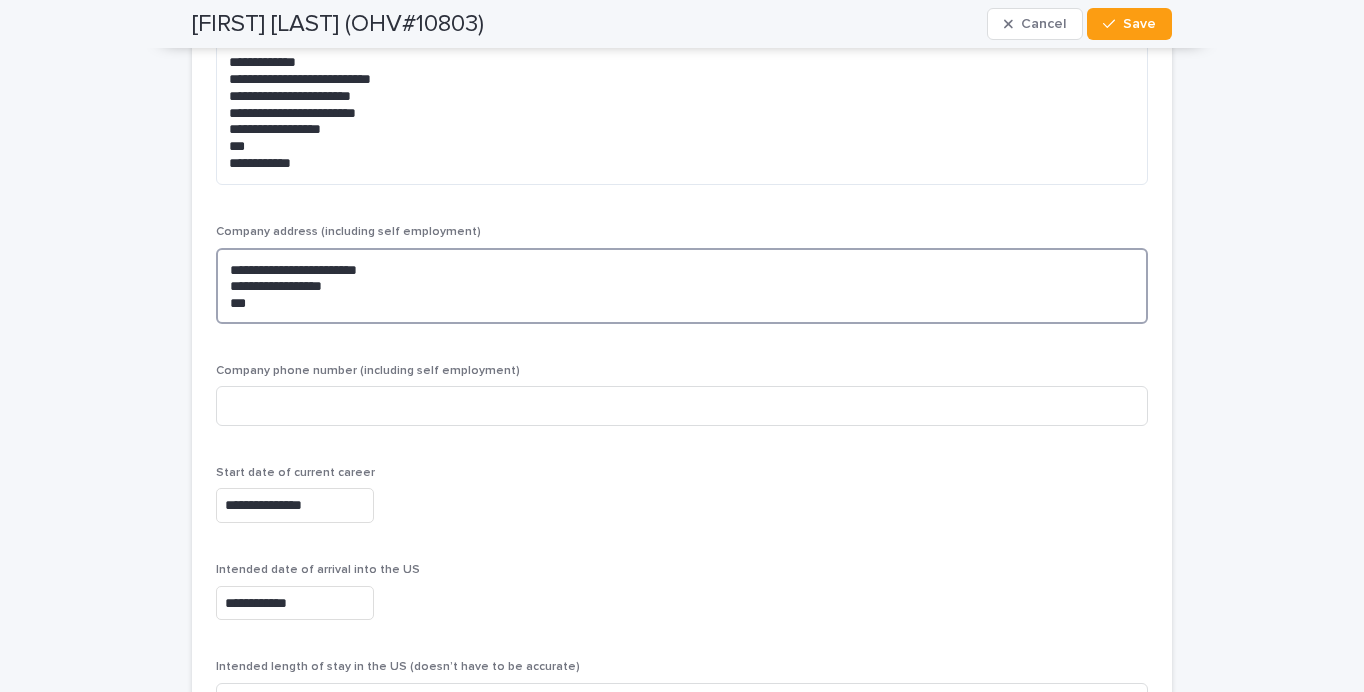 scroll, scrollTop: 6237, scrollLeft: 0, axis: vertical 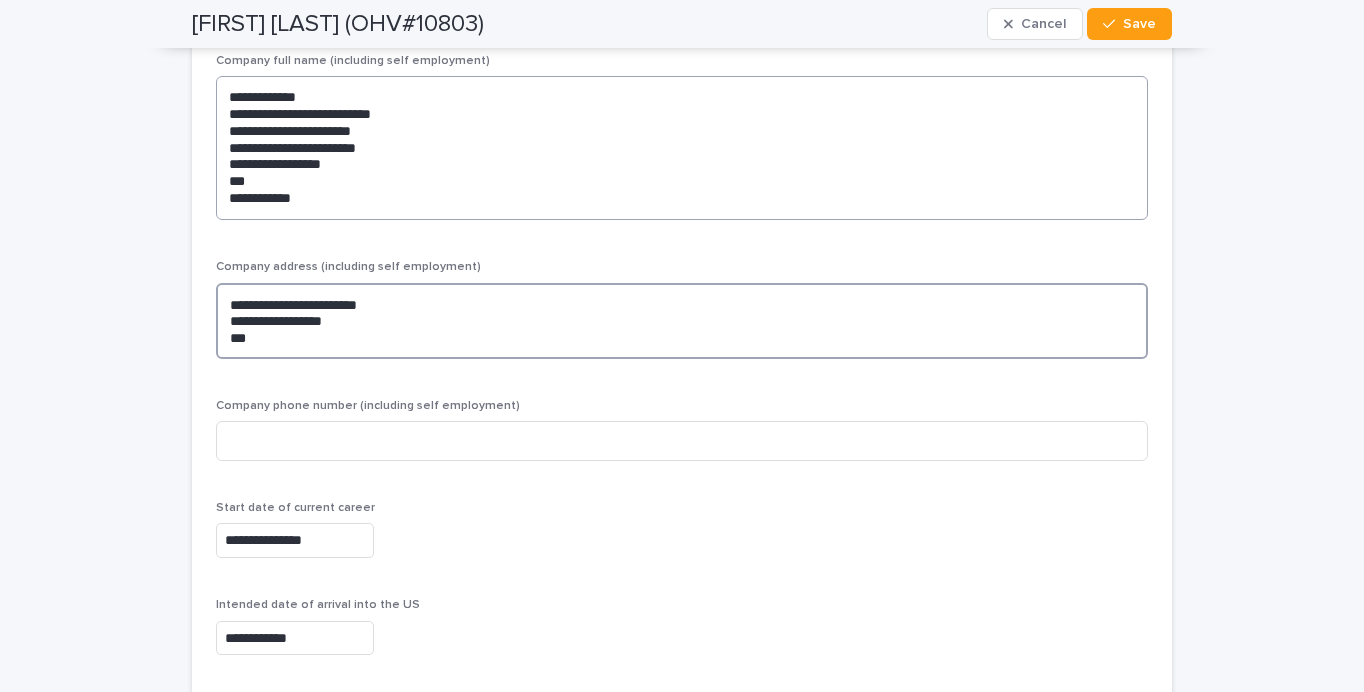 type on "**********" 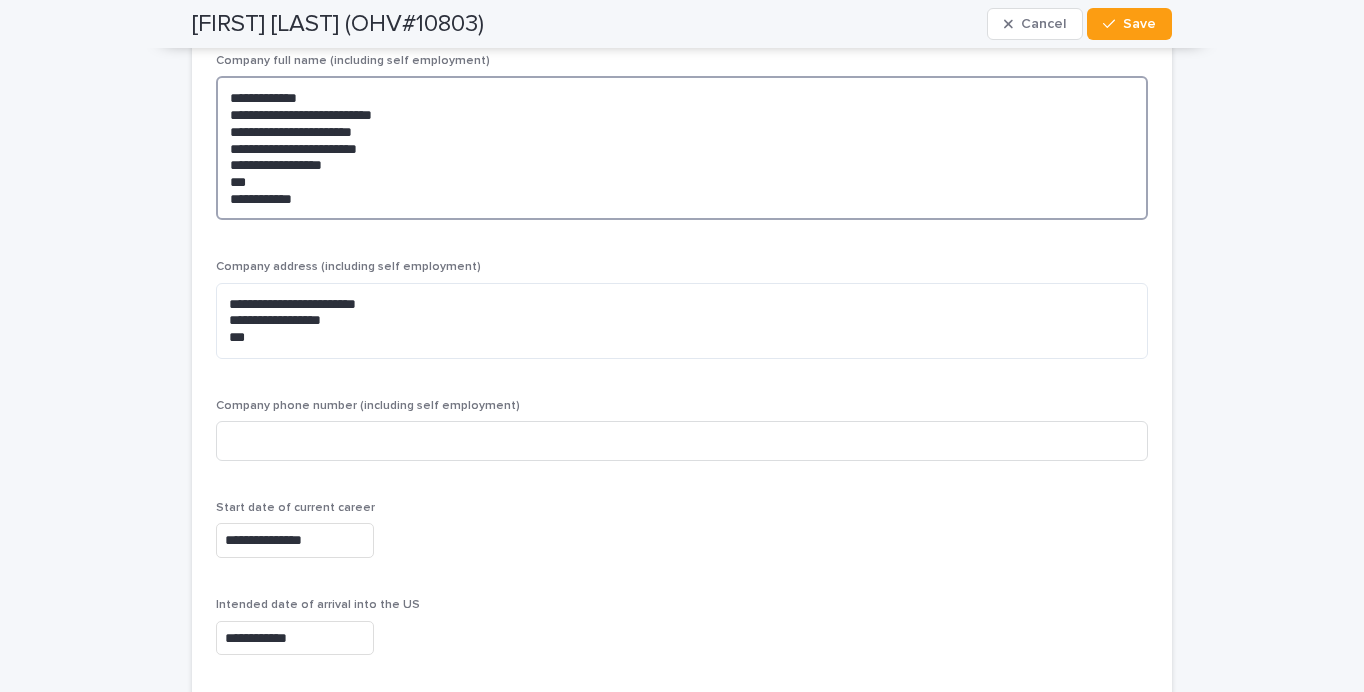 drag, startPoint x: 331, startPoint y: 189, endPoint x: 192, endPoint y: 186, distance: 139.03236 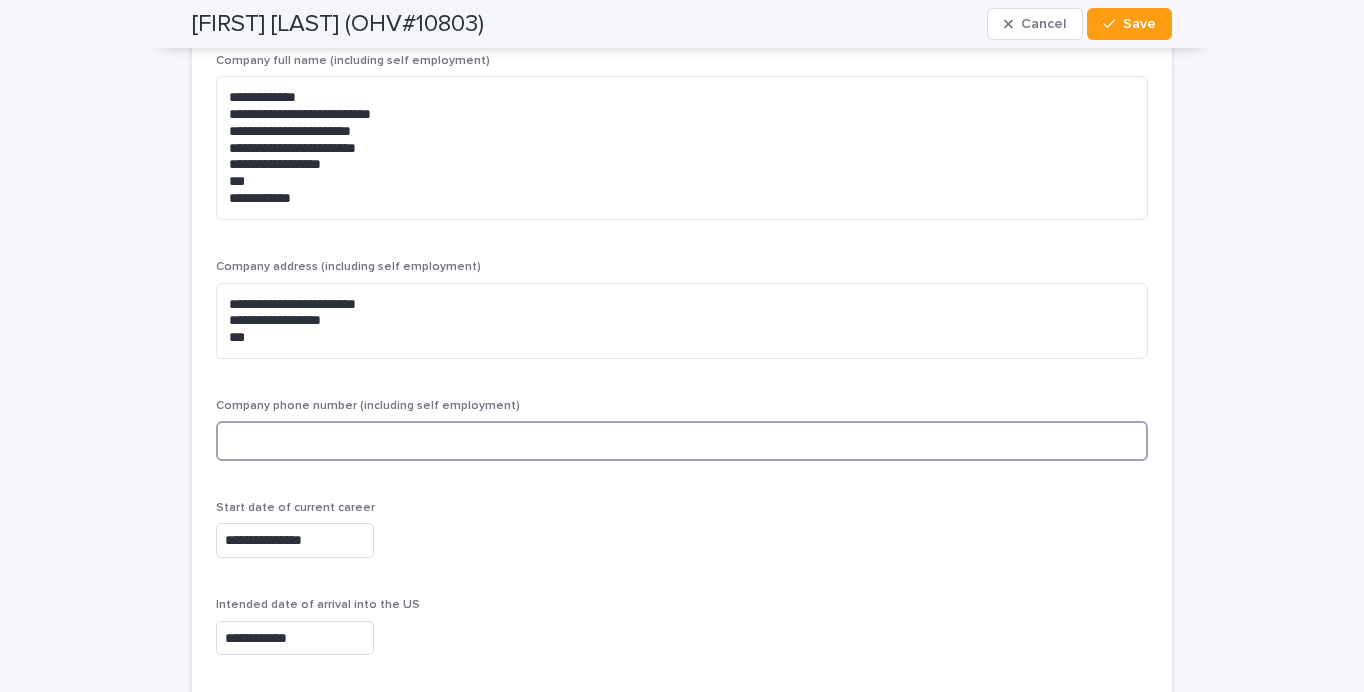 click at bounding box center (682, 441) 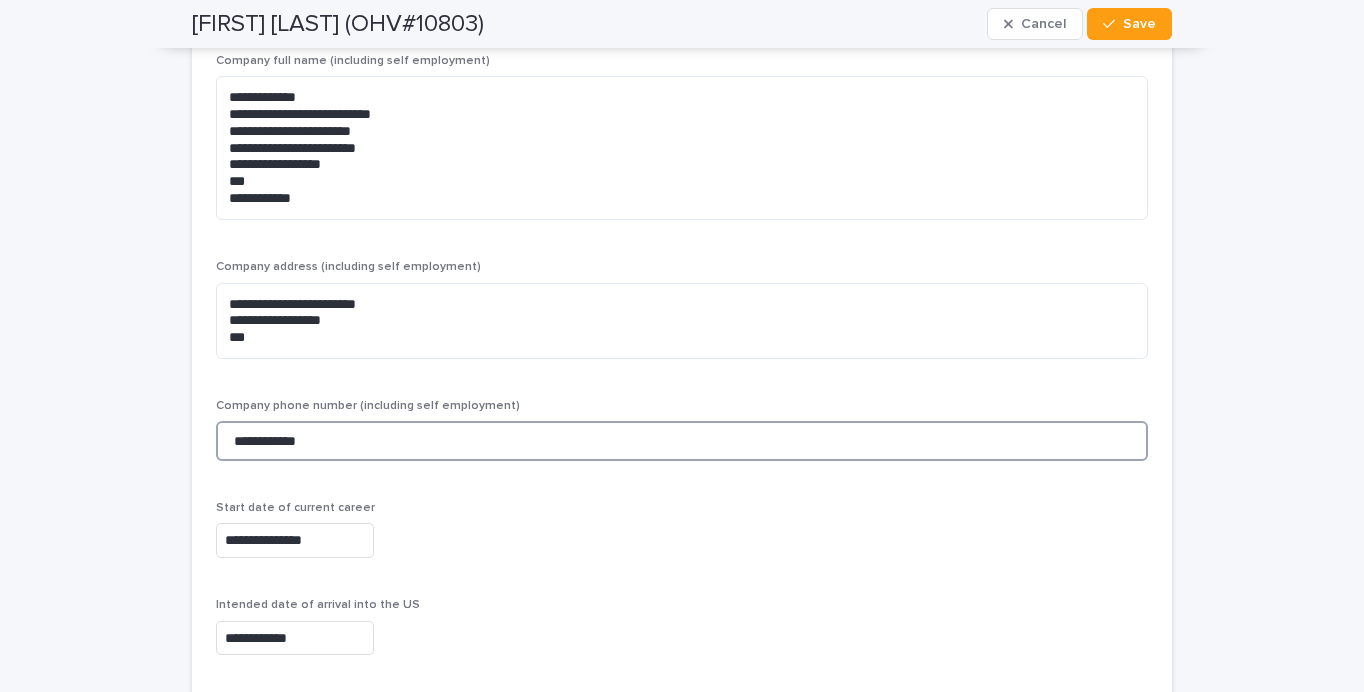 type on "**********" 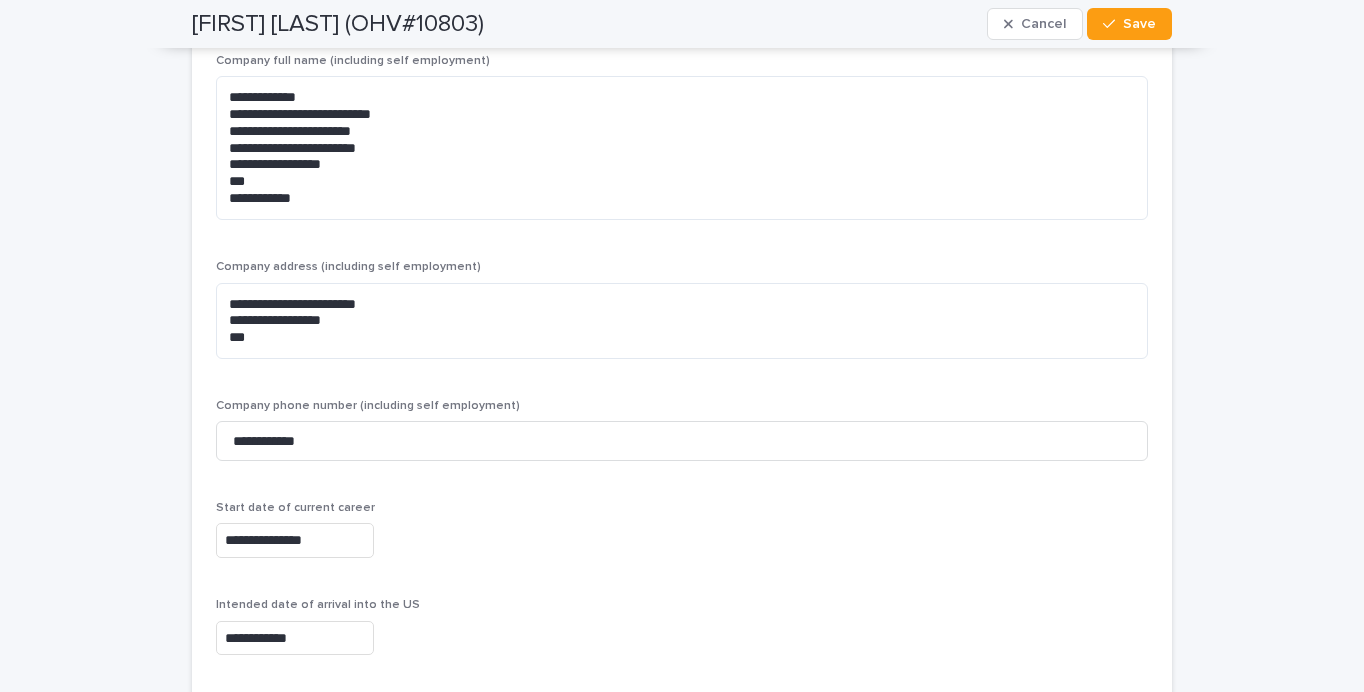 click on "**********" at bounding box center (682, 540) 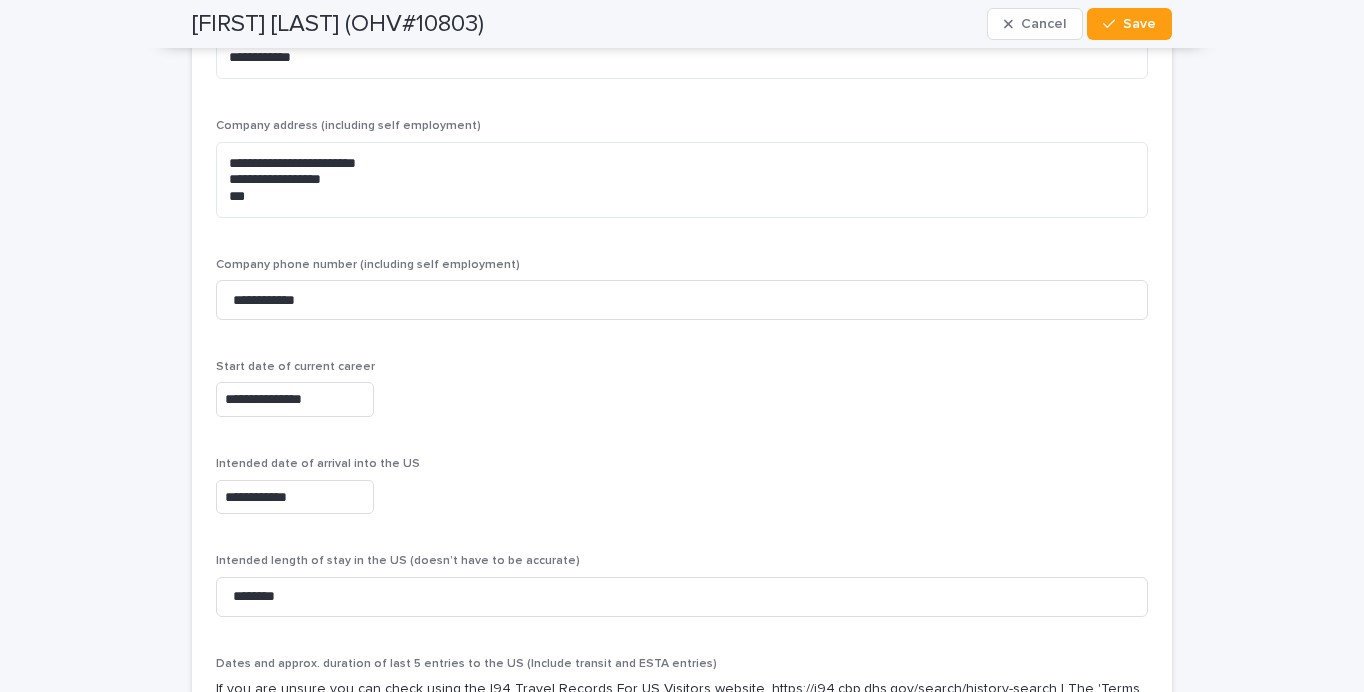 scroll, scrollTop: 6382, scrollLeft: 0, axis: vertical 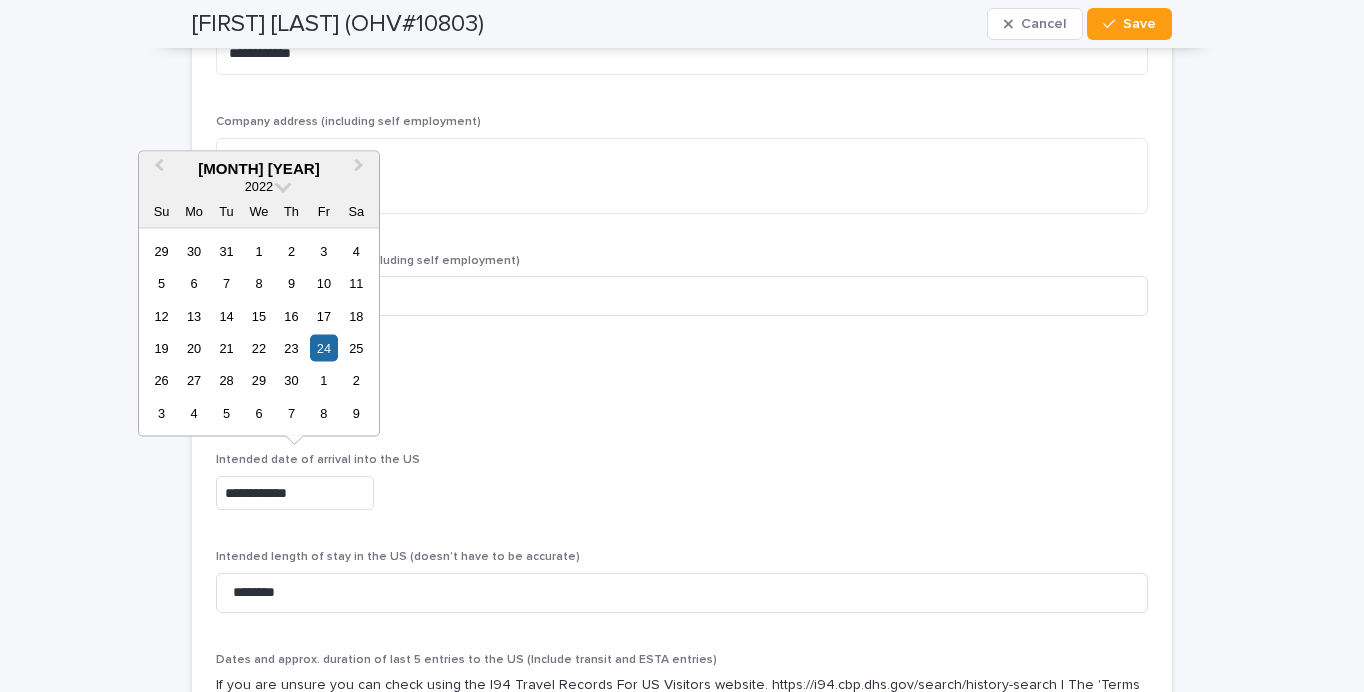 click on "**********" at bounding box center [295, 493] 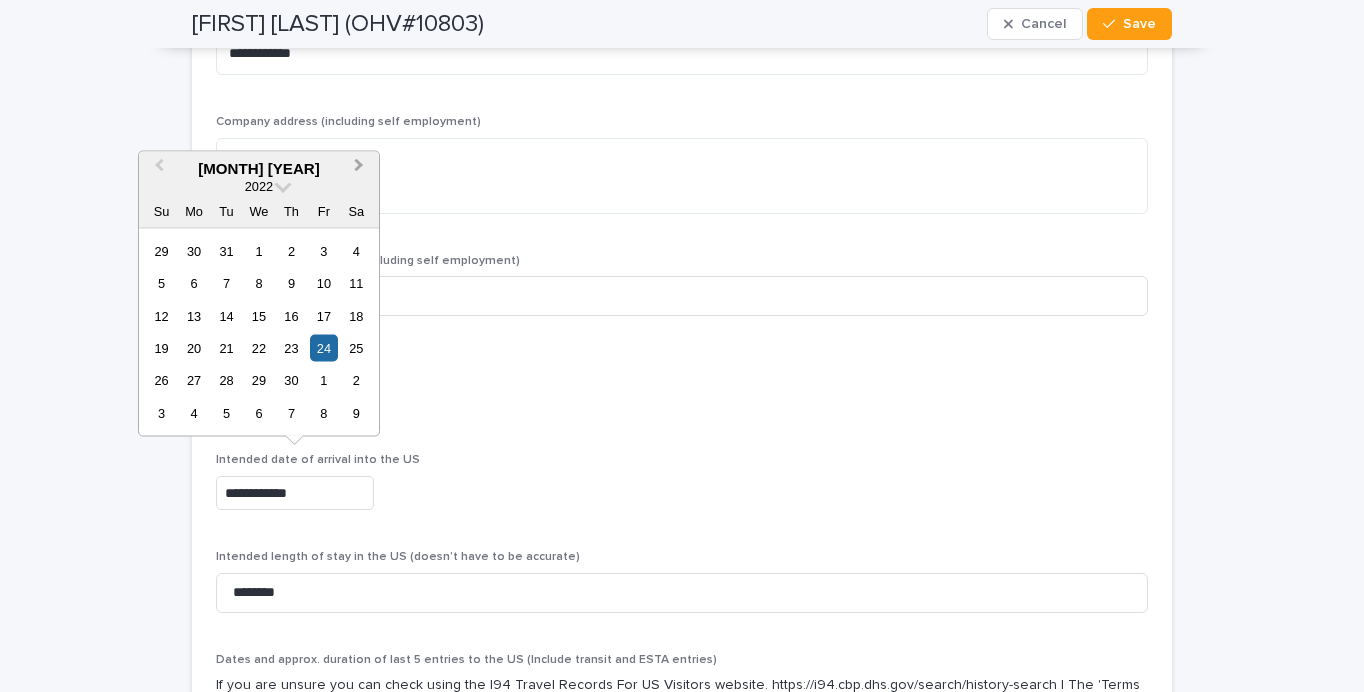 click on "Next Month" at bounding box center (359, 167) 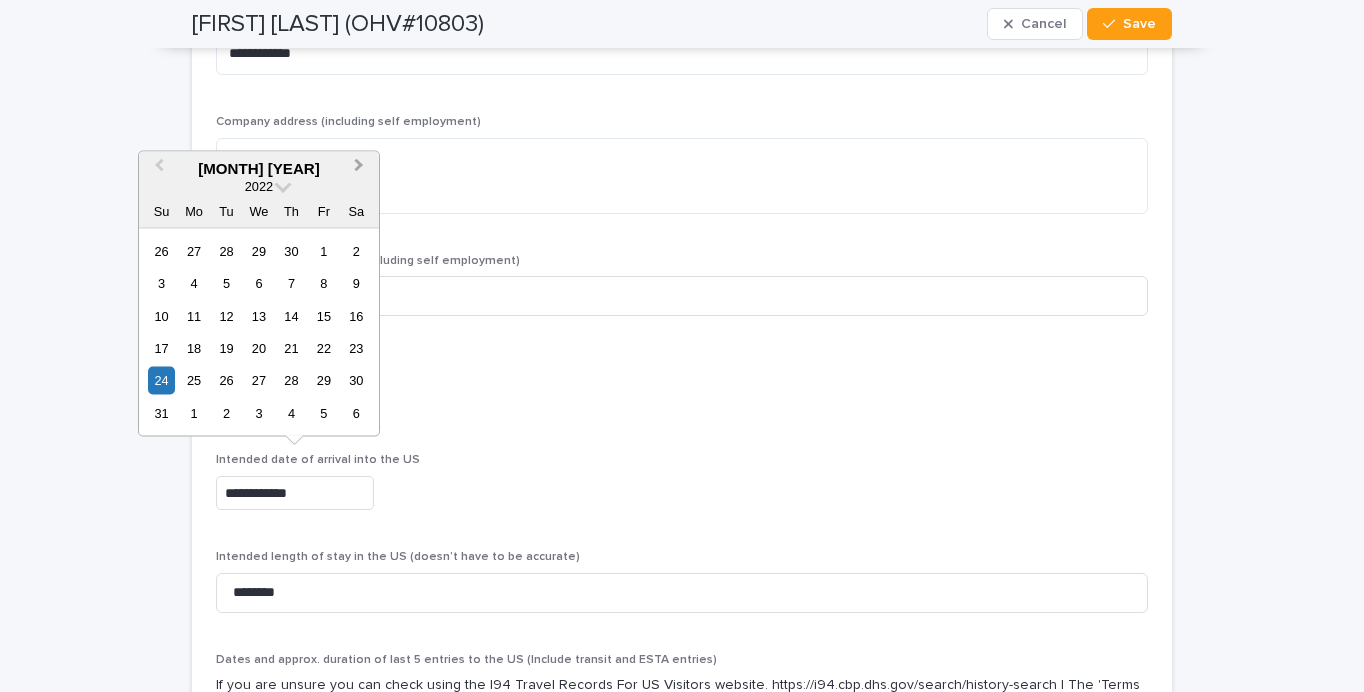 click on "Next Month" at bounding box center [359, 167] 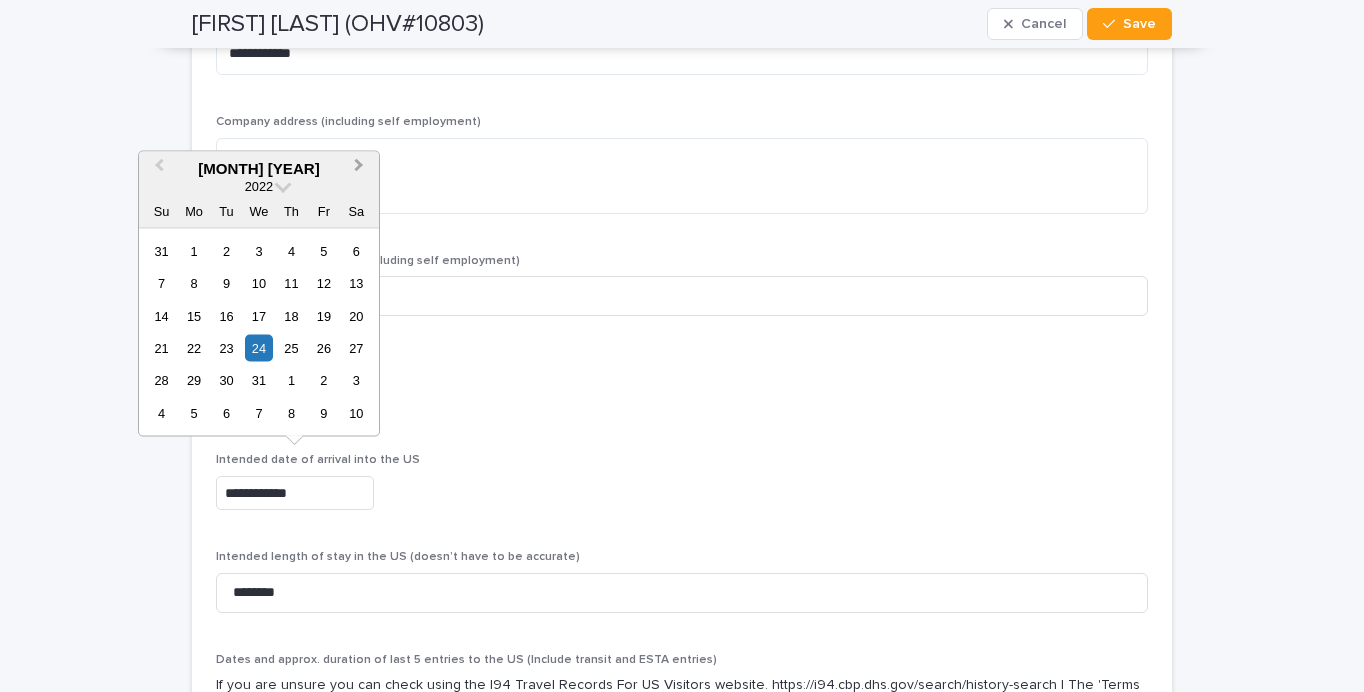 click on "Next Month" at bounding box center (361, 169) 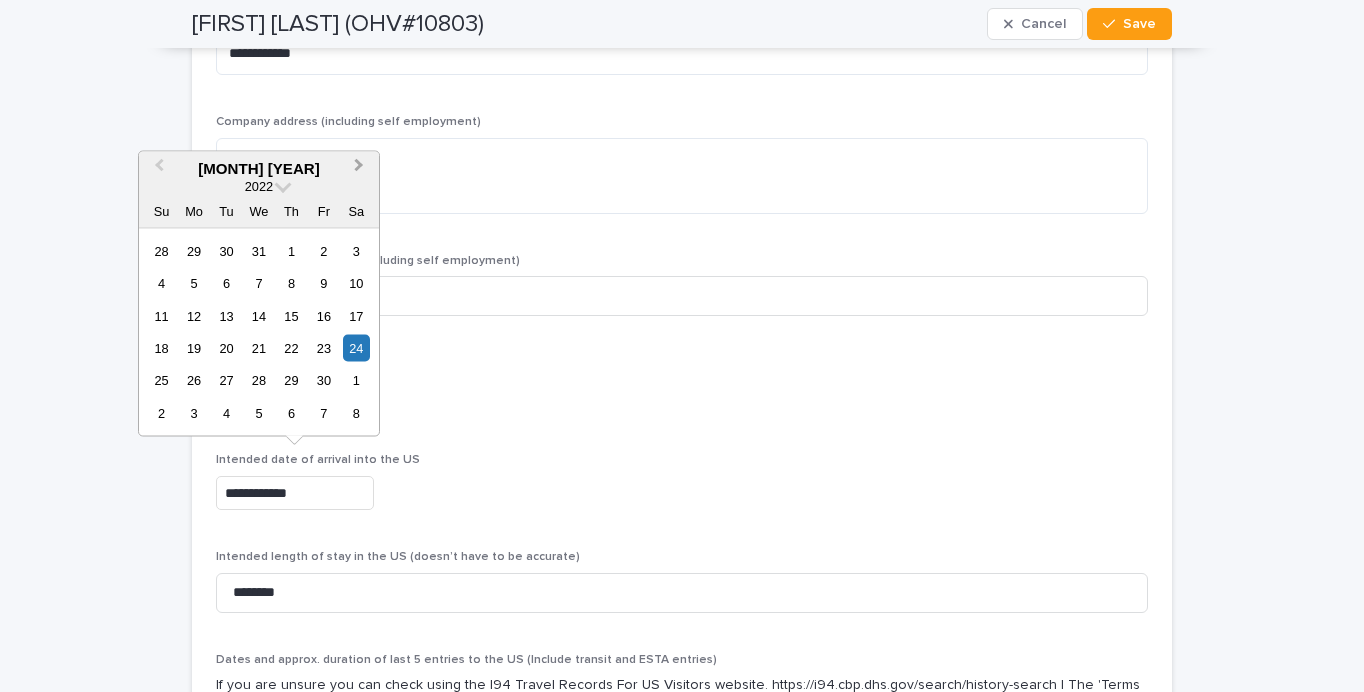 click on "Next Month" at bounding box center [361, 169] 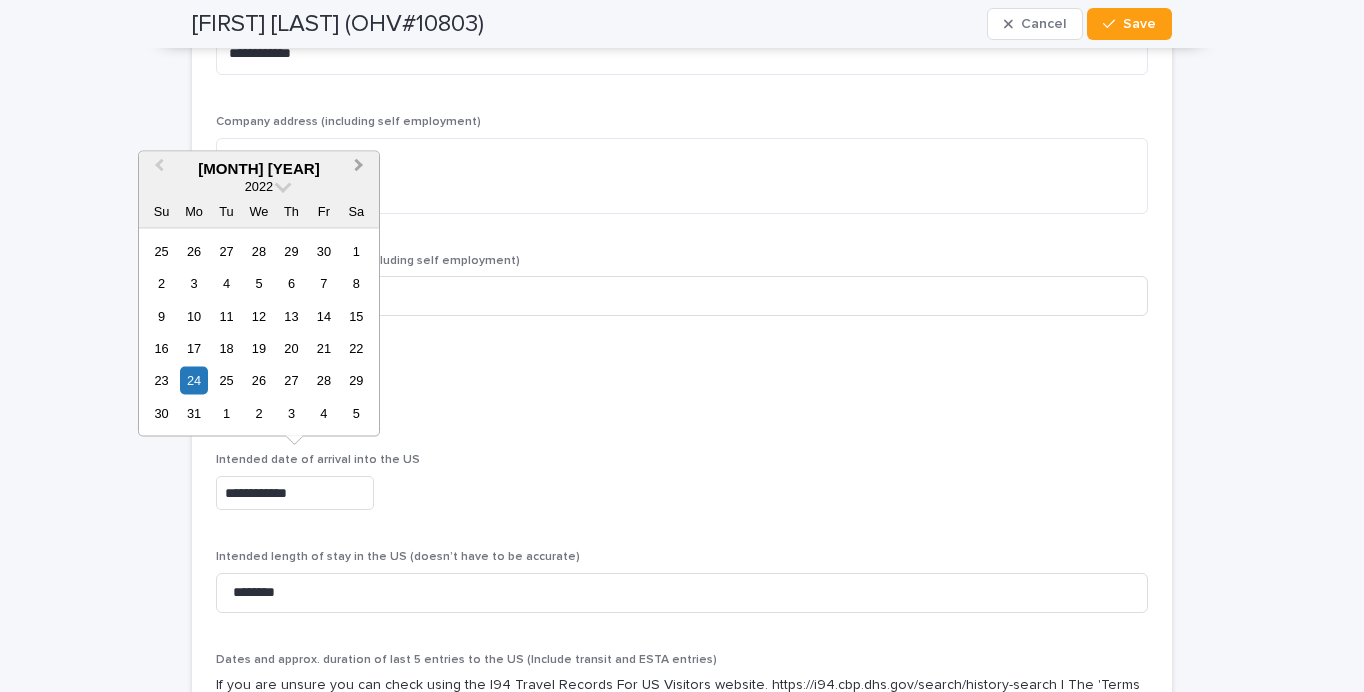 click on "Next Month" at bounding box center (361, 169) 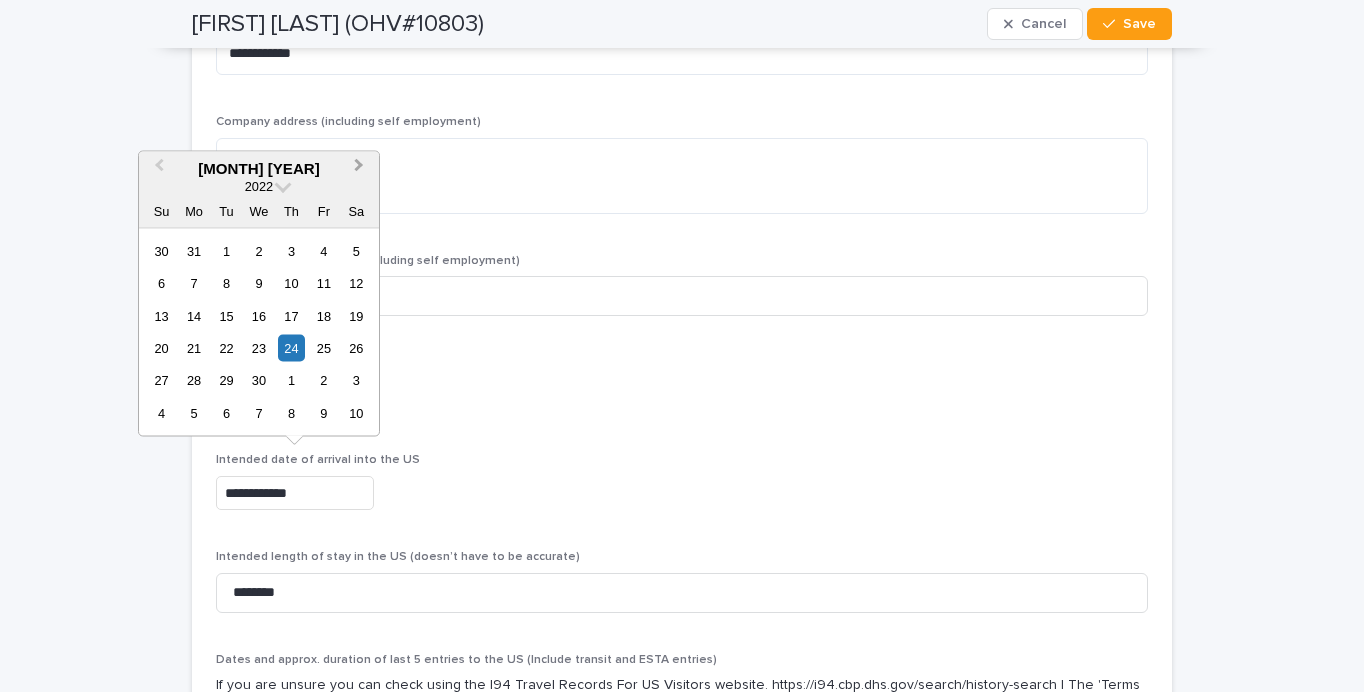 click on "Next Month" at bounding box center [361, 169] 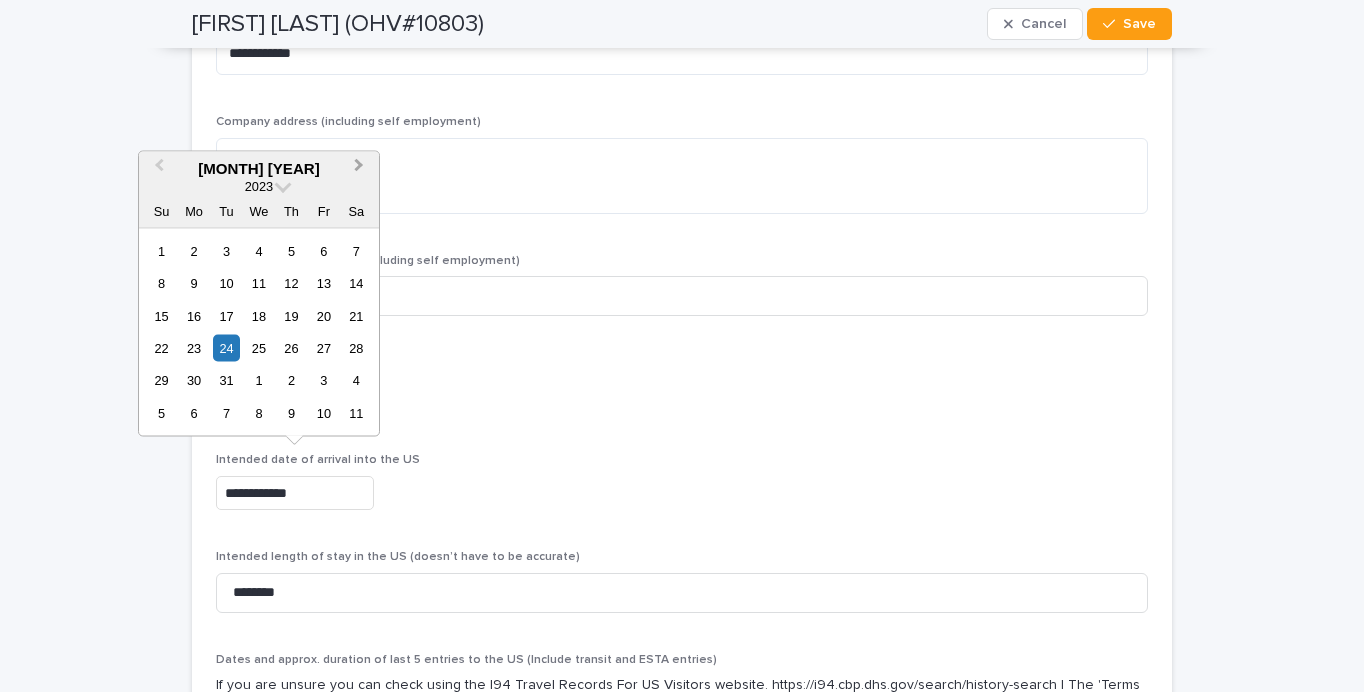 click on "Next Month" at bounding box center (361, 169) 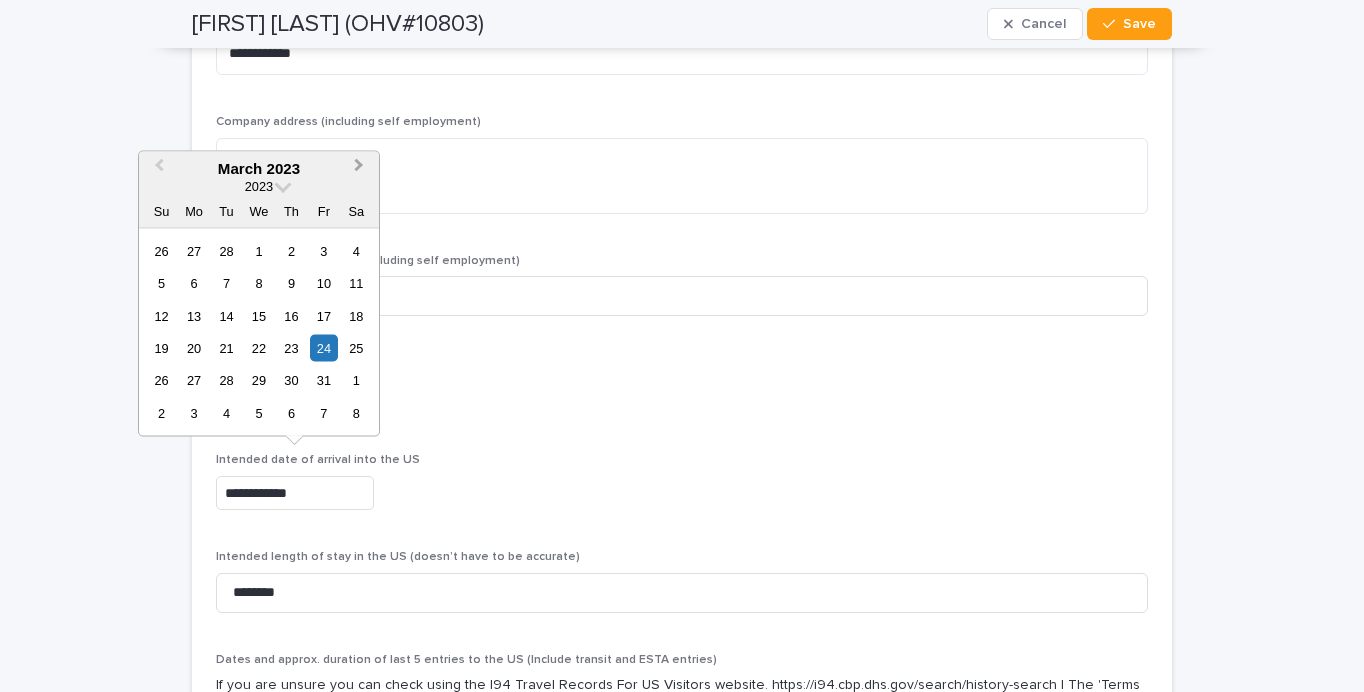 click on "Next Month" at bounding box center [361, 169] 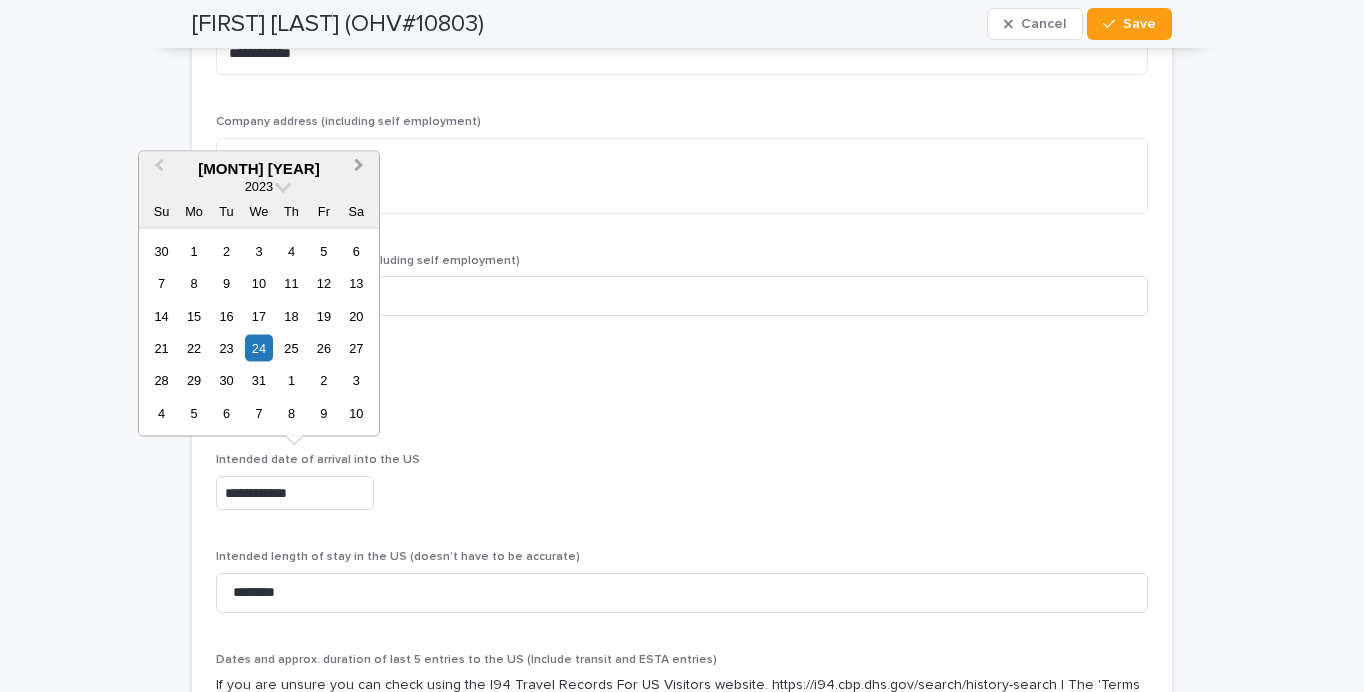 click on "Next Month" at bounding box center [361, 169] 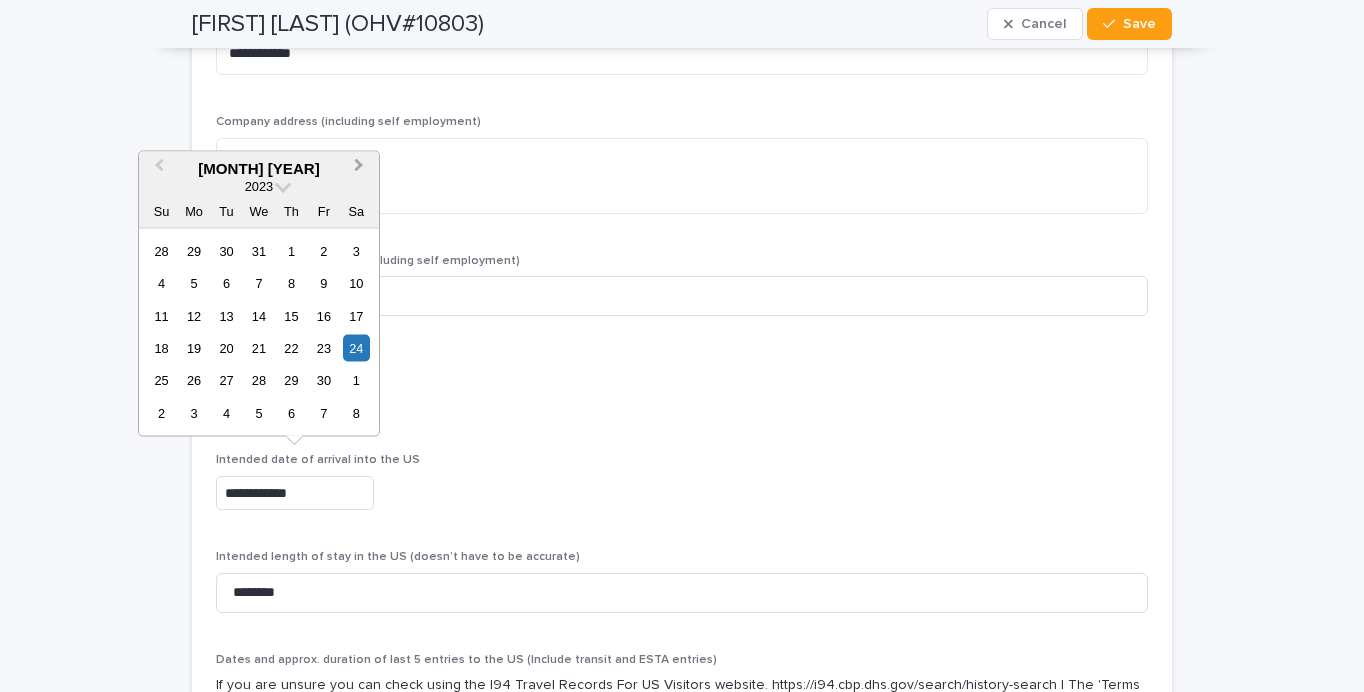 click on "Next Month" at bounding box center (361, 169) 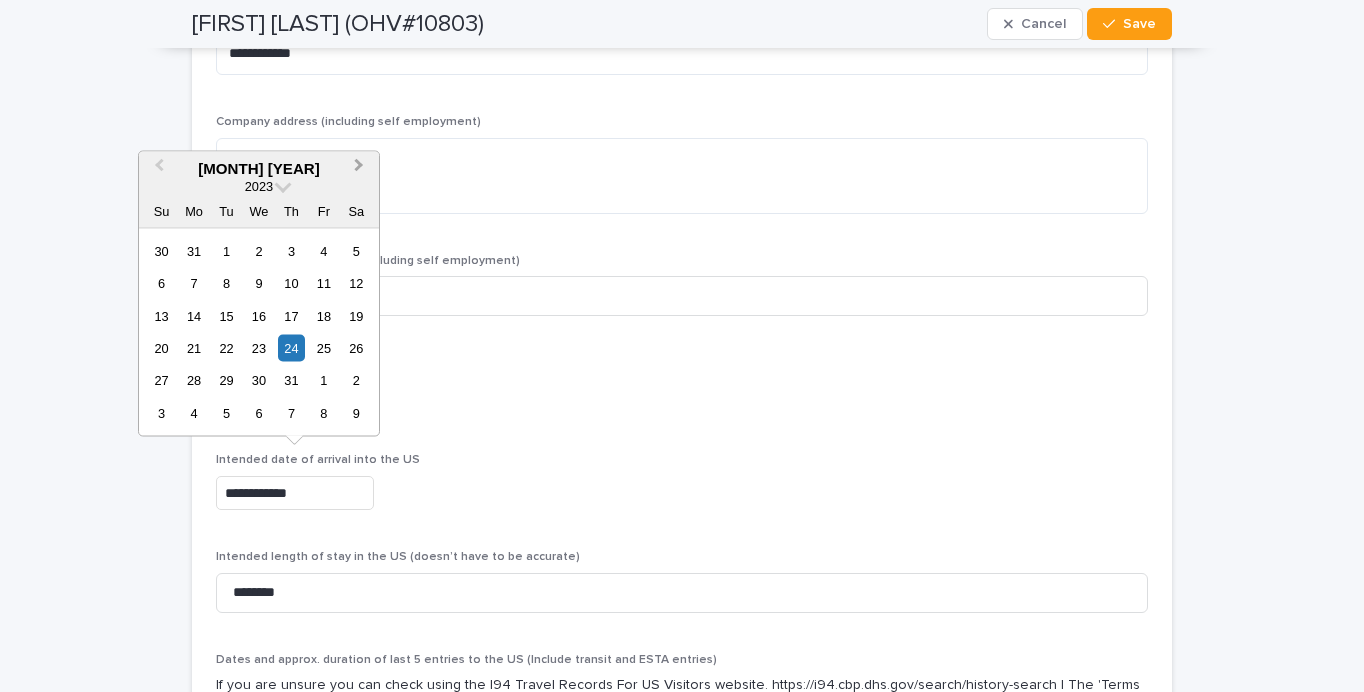 click on "Next Month" at bounding box center [361, 169] 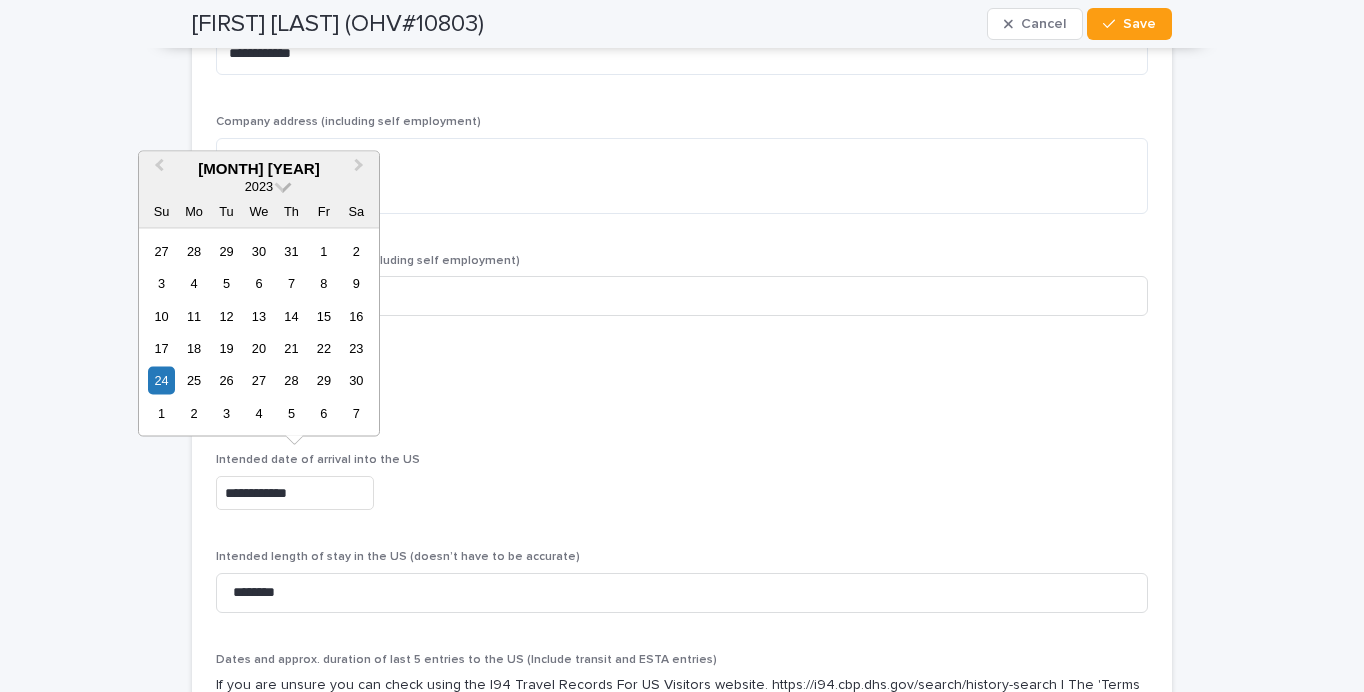 click at bounding box center (283, 184) 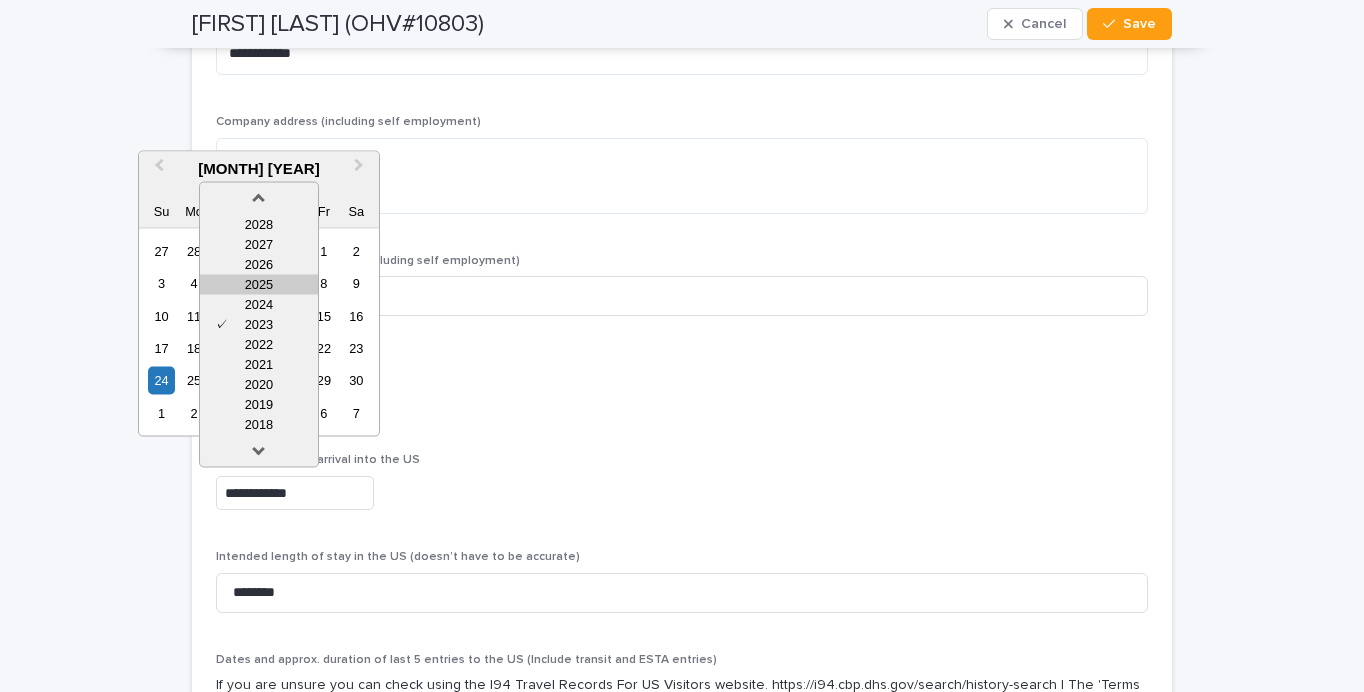 click on "2025" at bounding box center [259, 284] 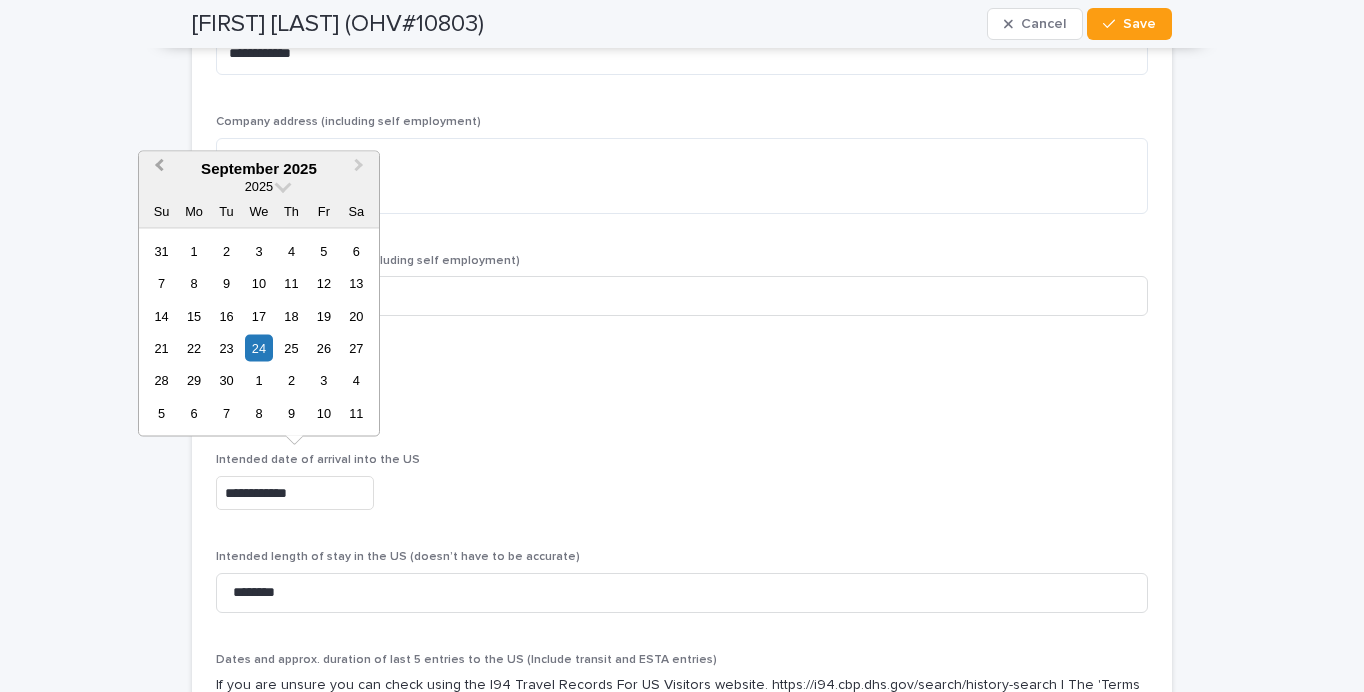 click on "Previous Month" at bounding box center [159, 167] 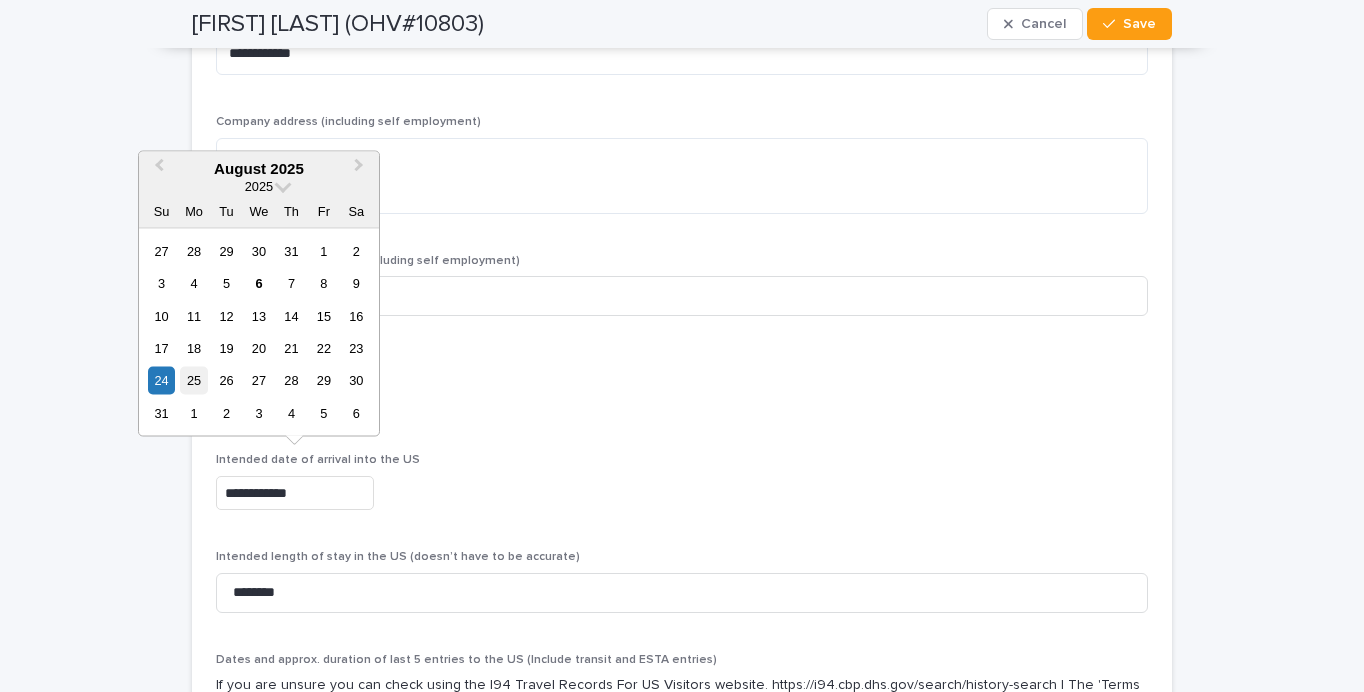 click on "25" at bounding box center (193, 380) 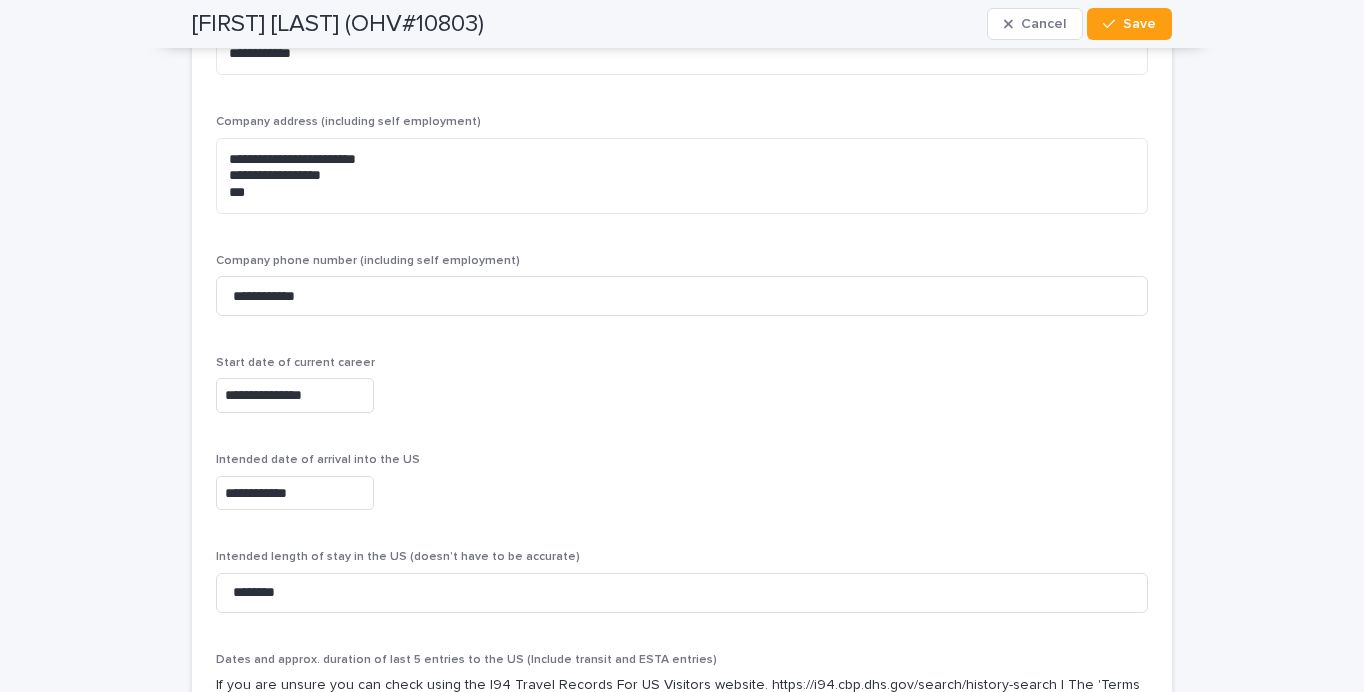 type on "**********" 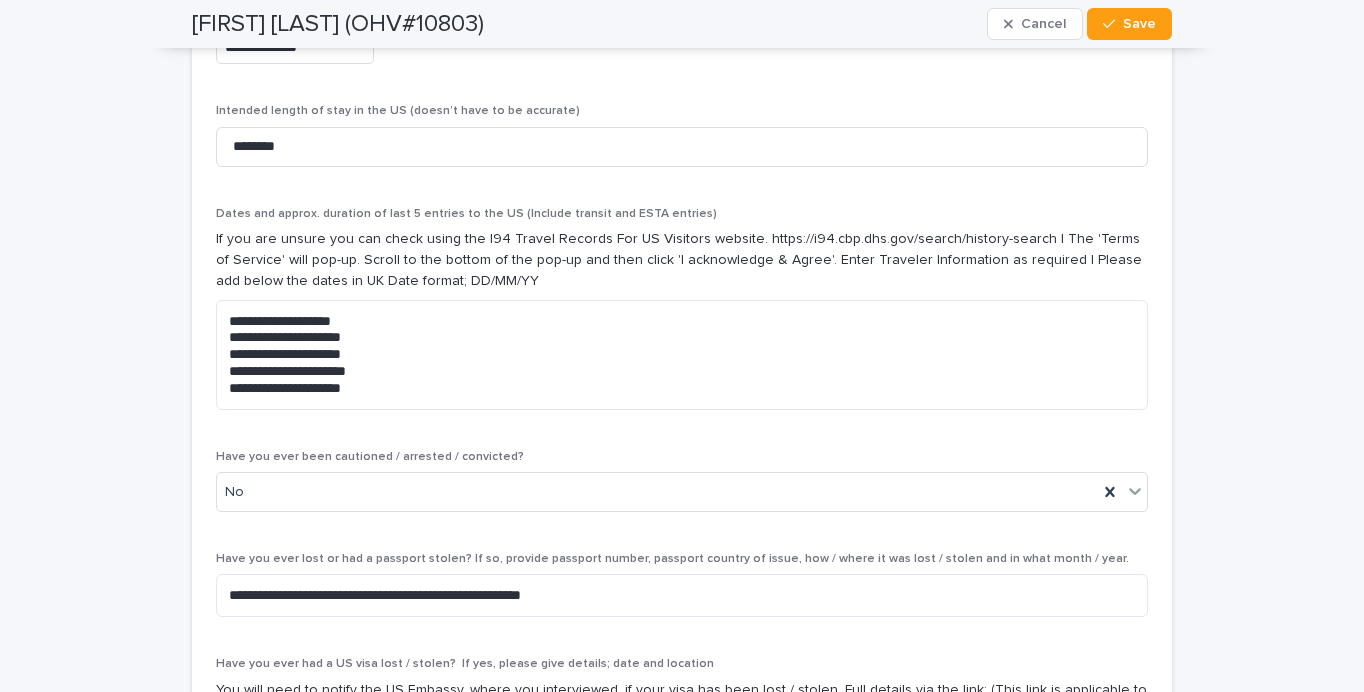 scroll, scrollTop: 6829, scrollLeft: 0, axis: vertical 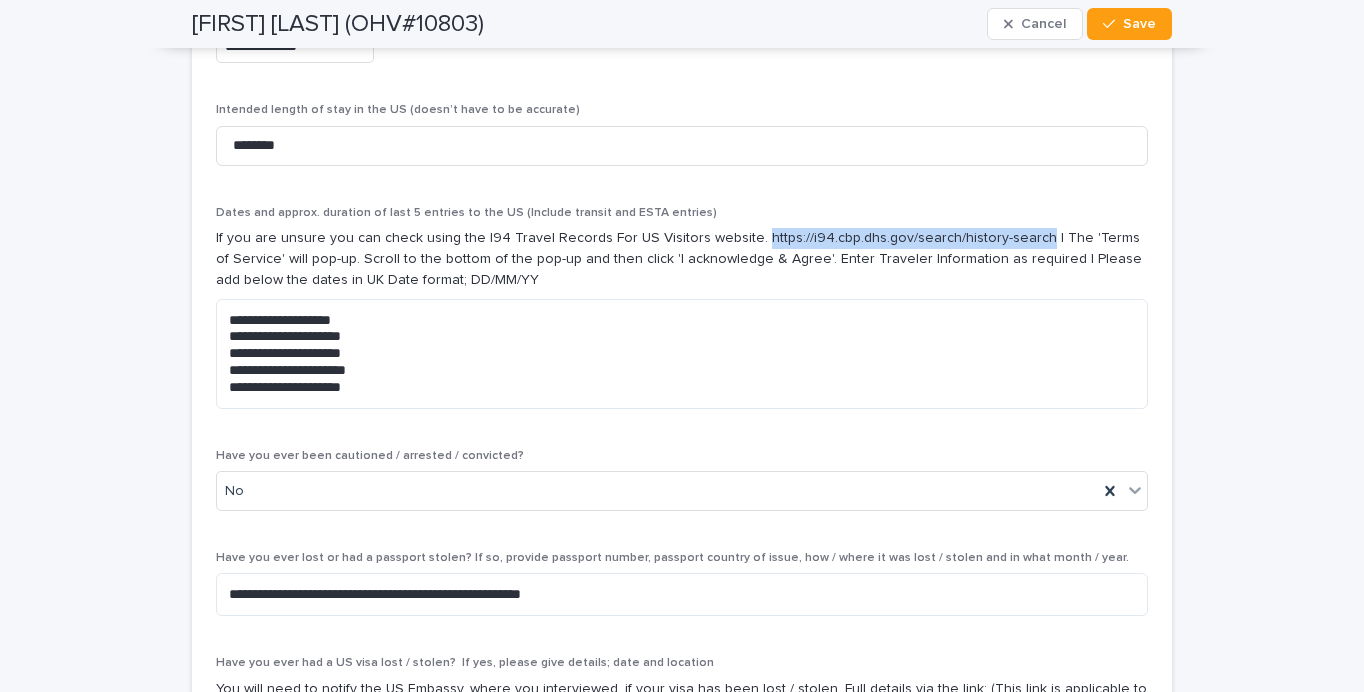 drag, startPoint x: 1015, startPoint y: 223, endPoint x: 743, endPoint y: 224, distance: 272.00183 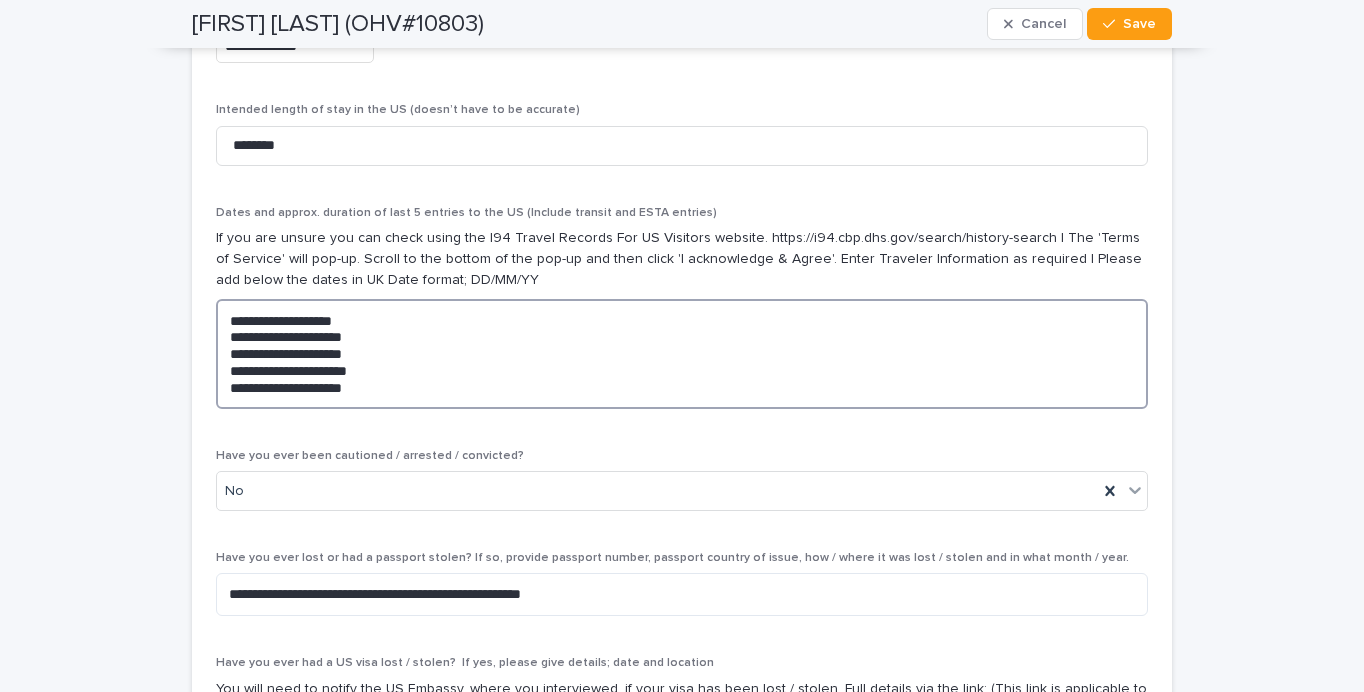 drag, startPoint x: 282, startPoint y: 301, endPoint x: 205, endPoint y: 302, distance: 77.00649 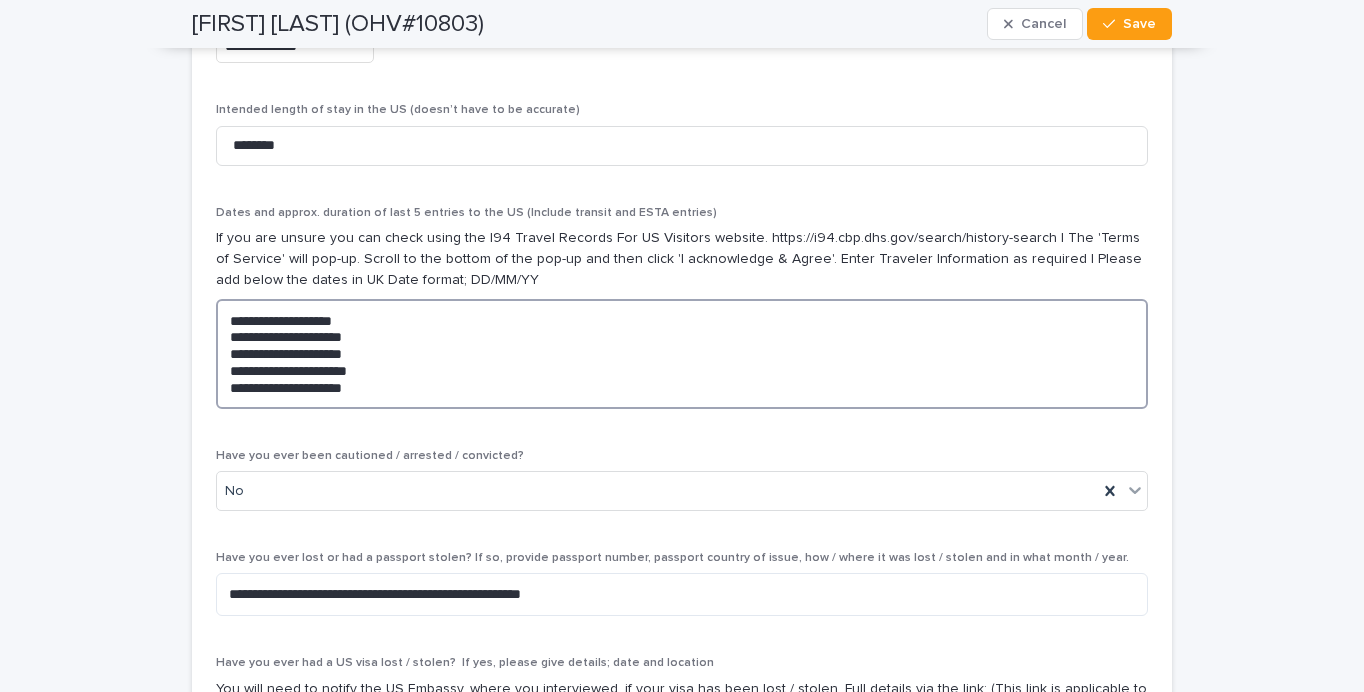 paste on "**" 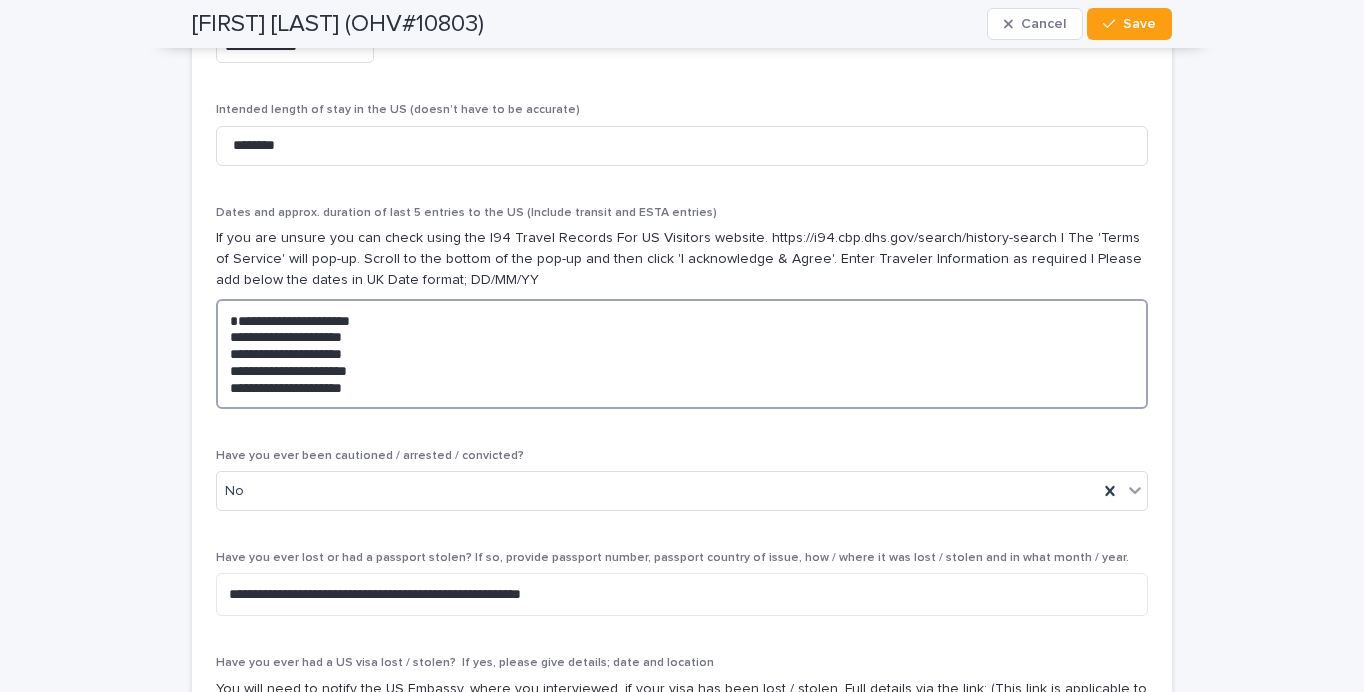 click on "**********" at bounding box center [682, 354] 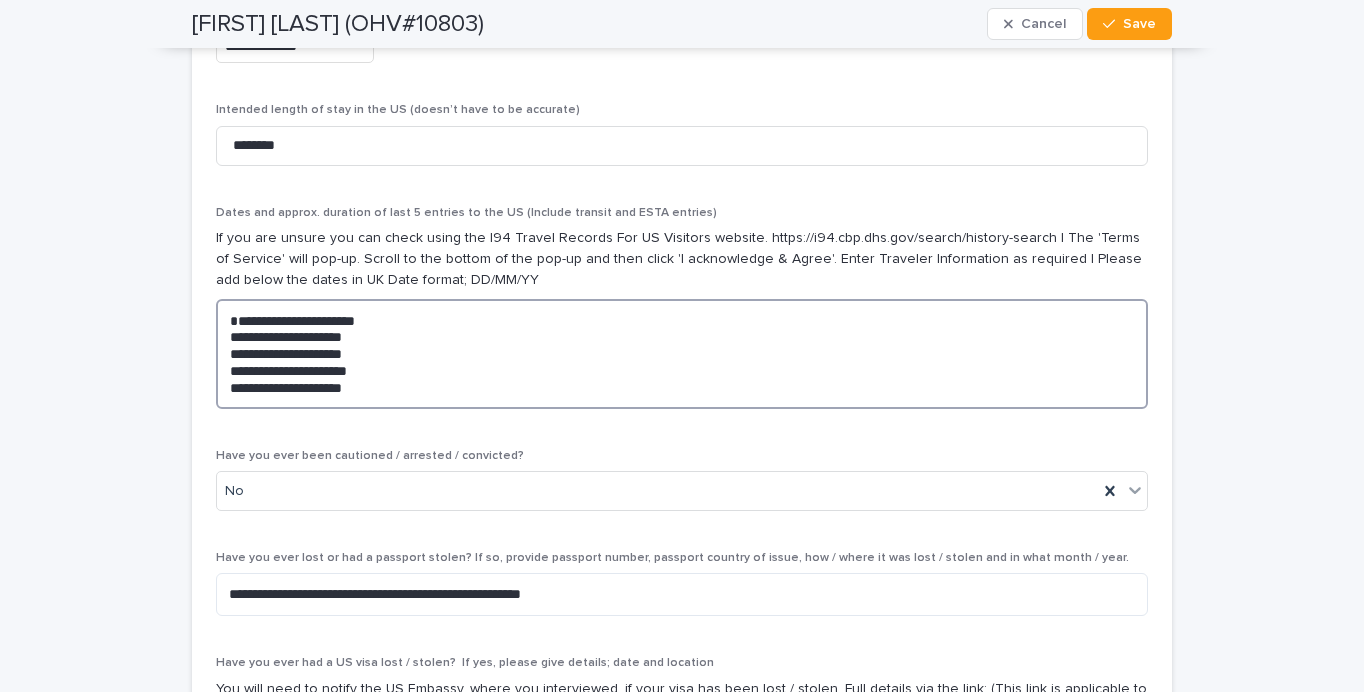click on "**********" at bounding box center [682, 354] 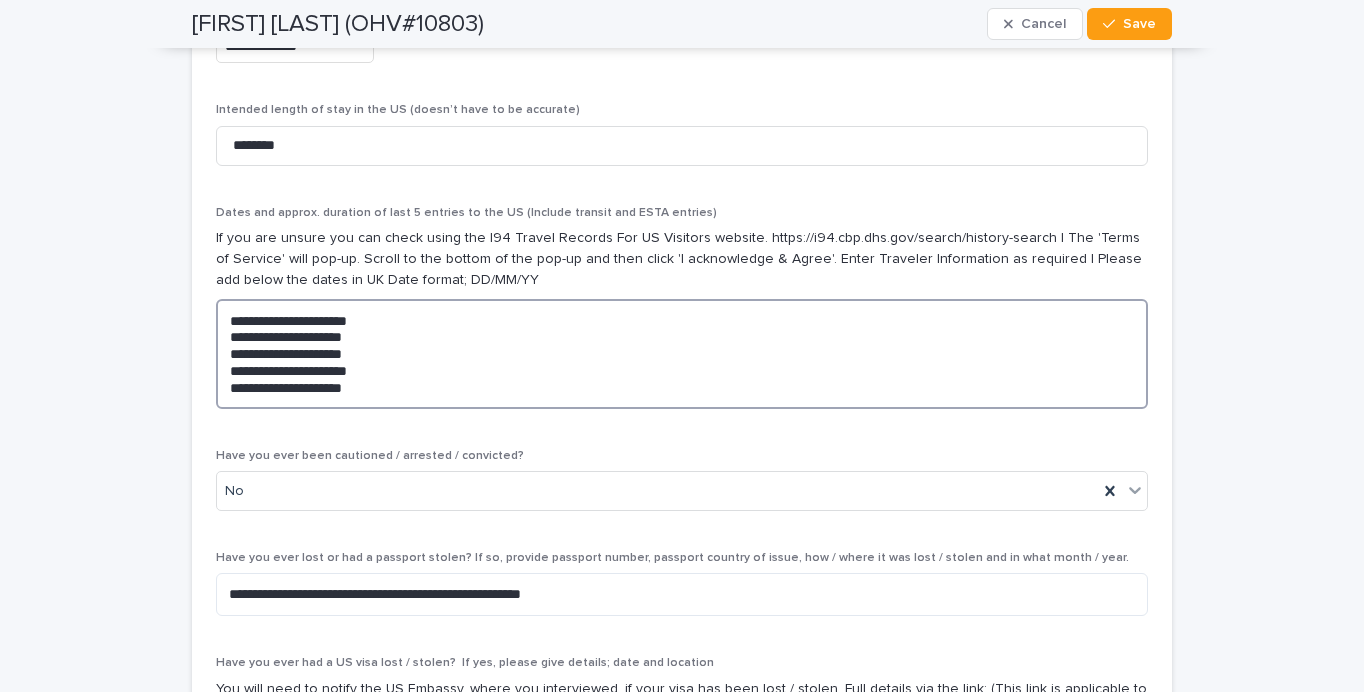drag, startPoint x: 383, startPoint y: 376, endPoint x: 209, endPoint y: 328, distance: 180.49931 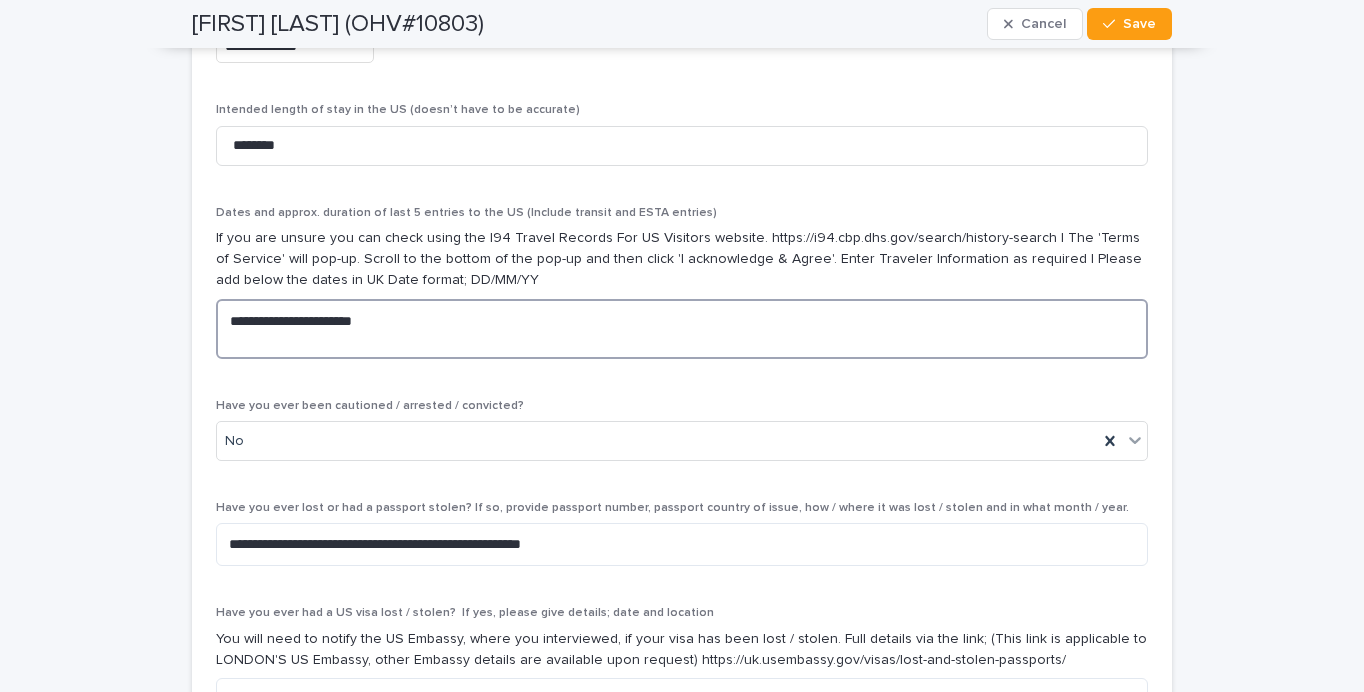 paste on "**********" 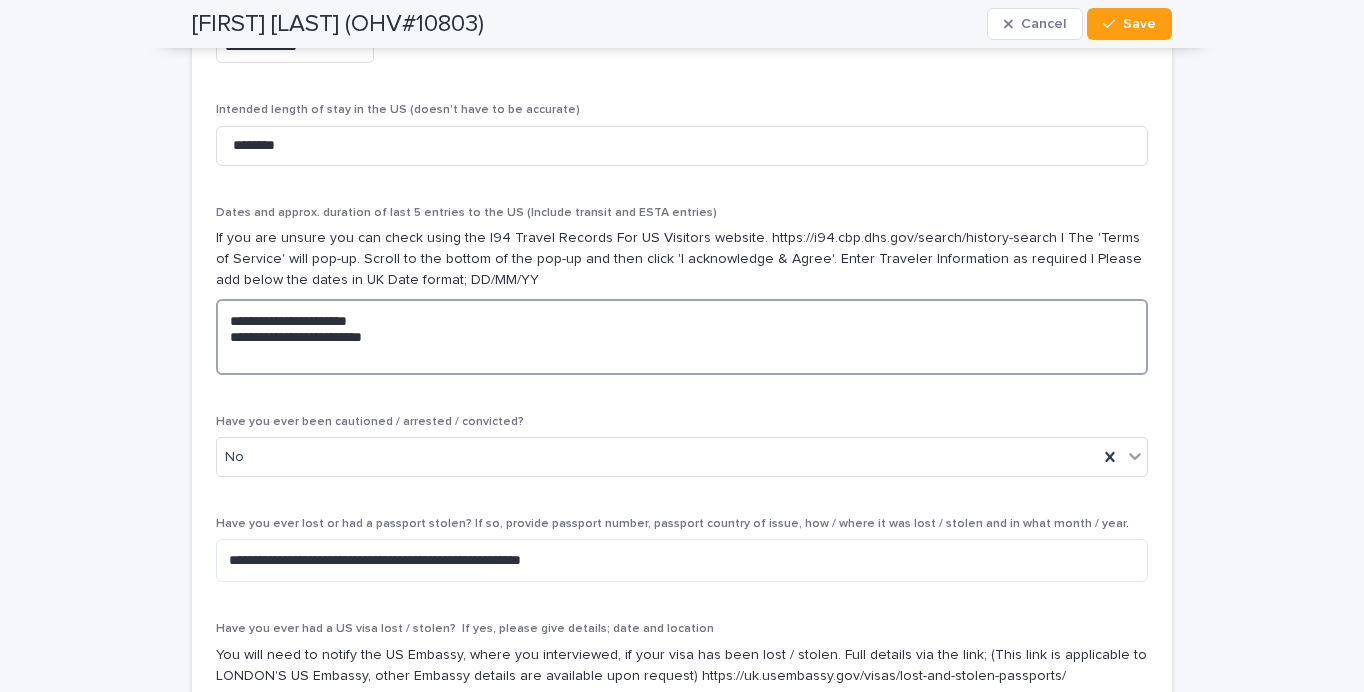 click on "**********" at bounding box center [682, 337] 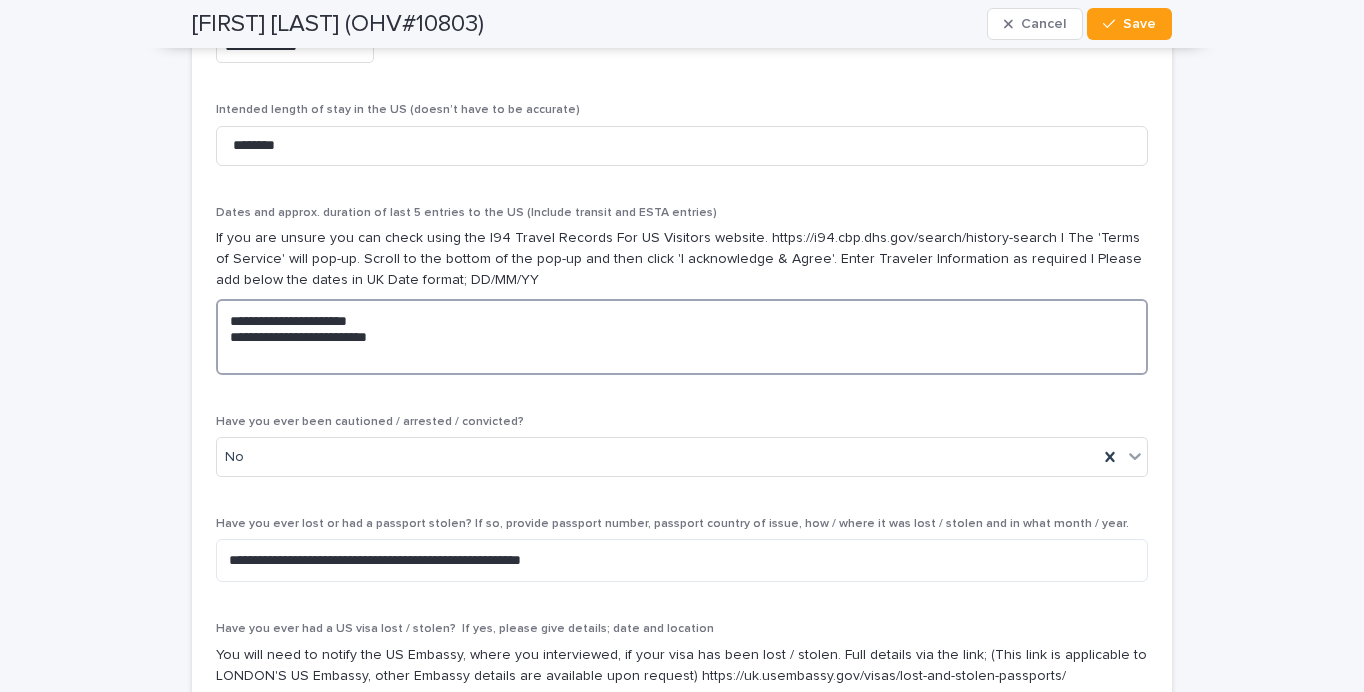 click on "**********" at bounding box center (682, 337) 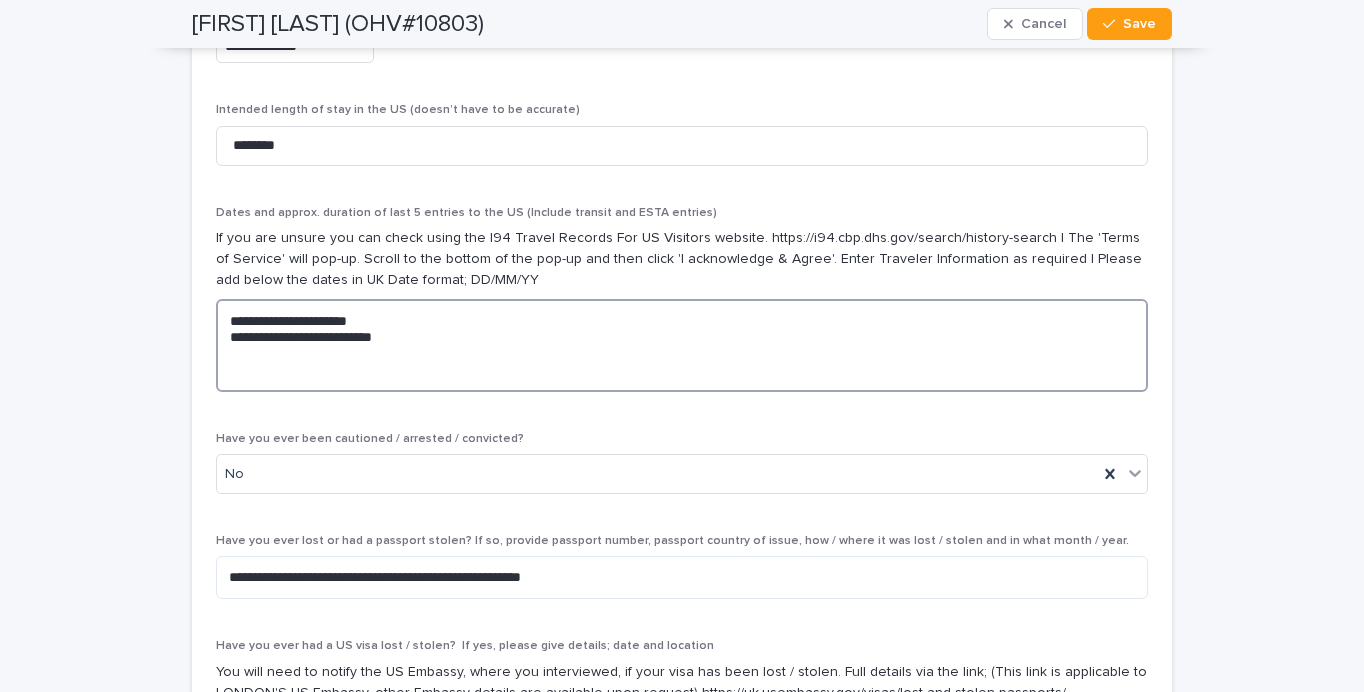 paste on "**********" 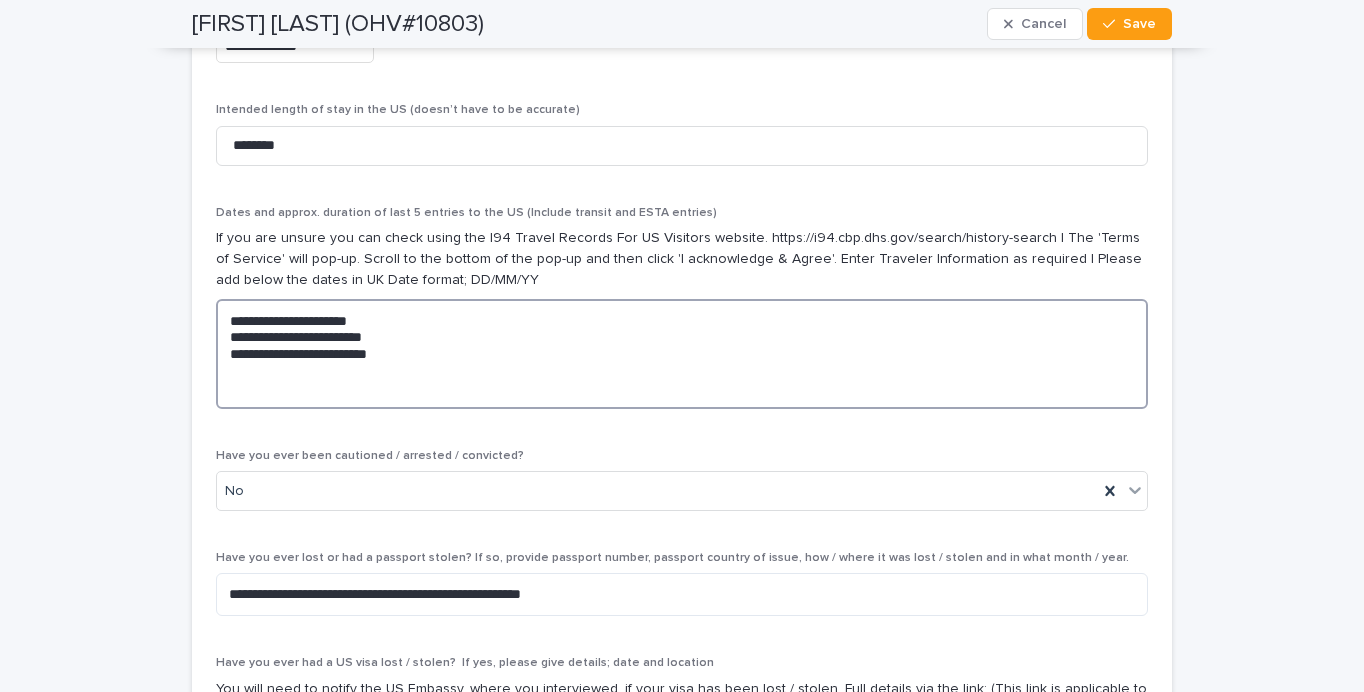paste on "**********" 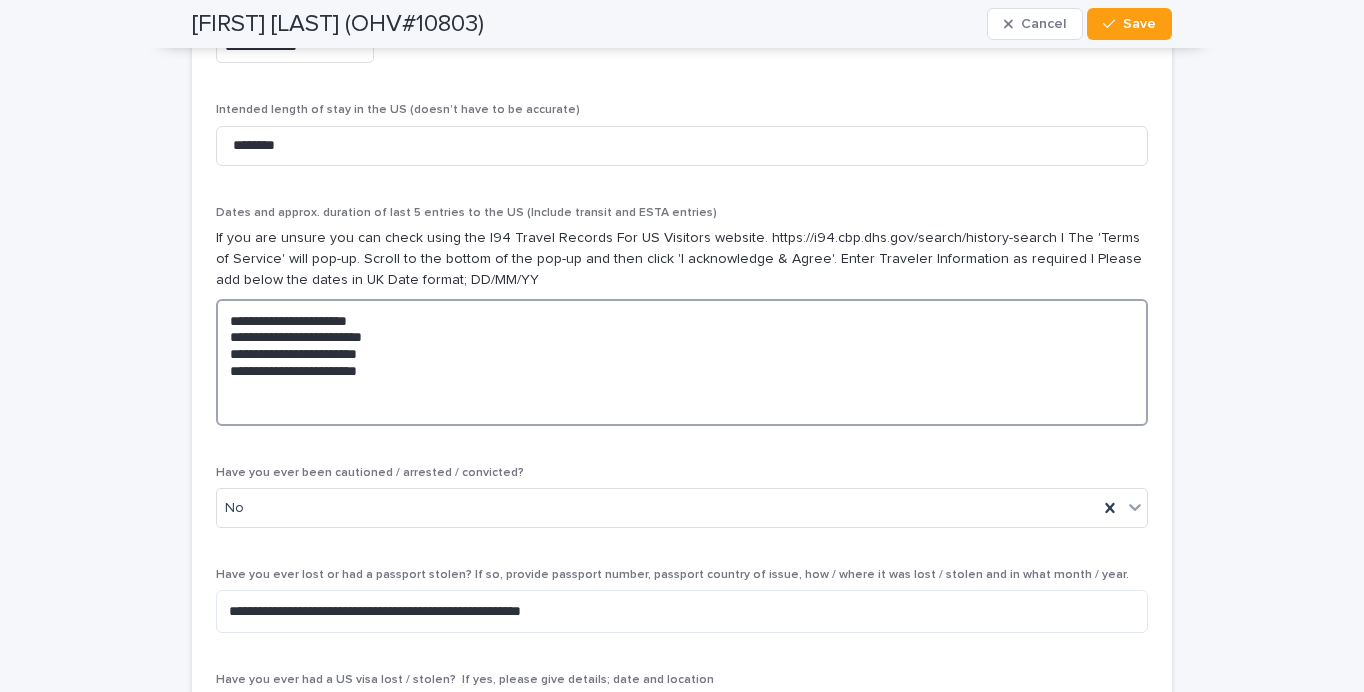 paste on "**********" 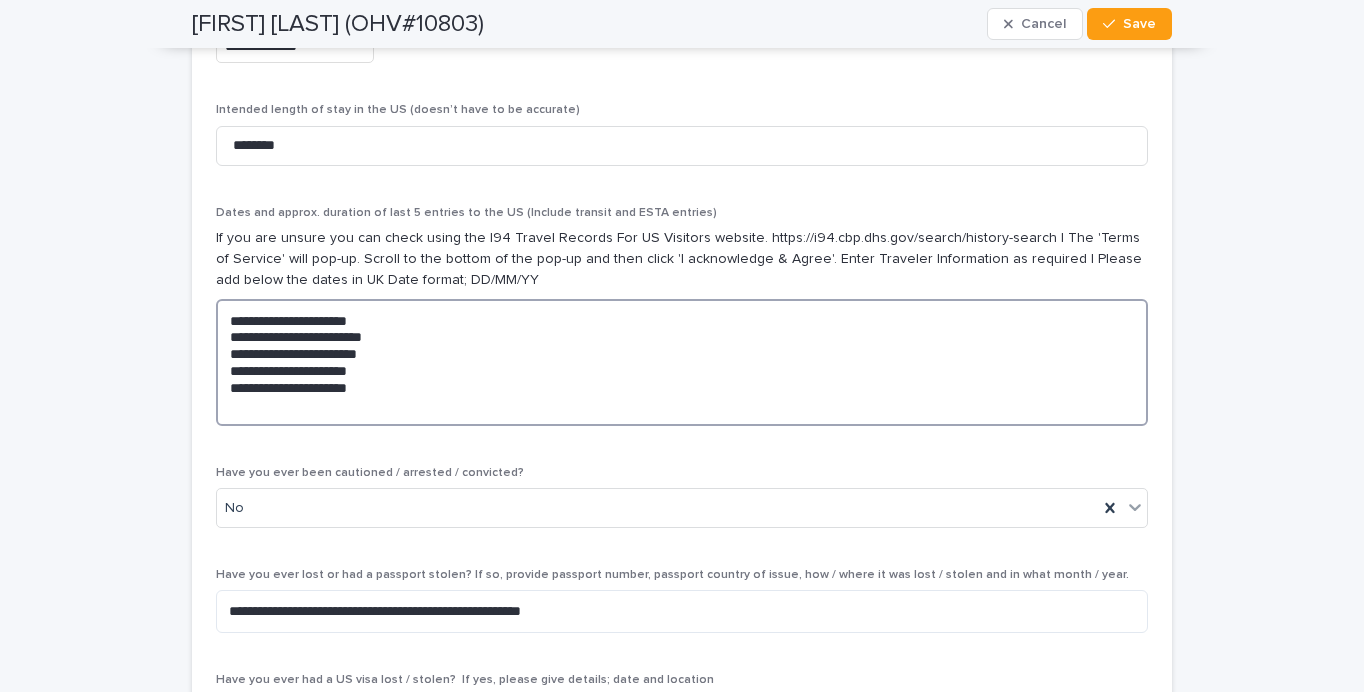 click on "**********" at bounding box center [682, 362] 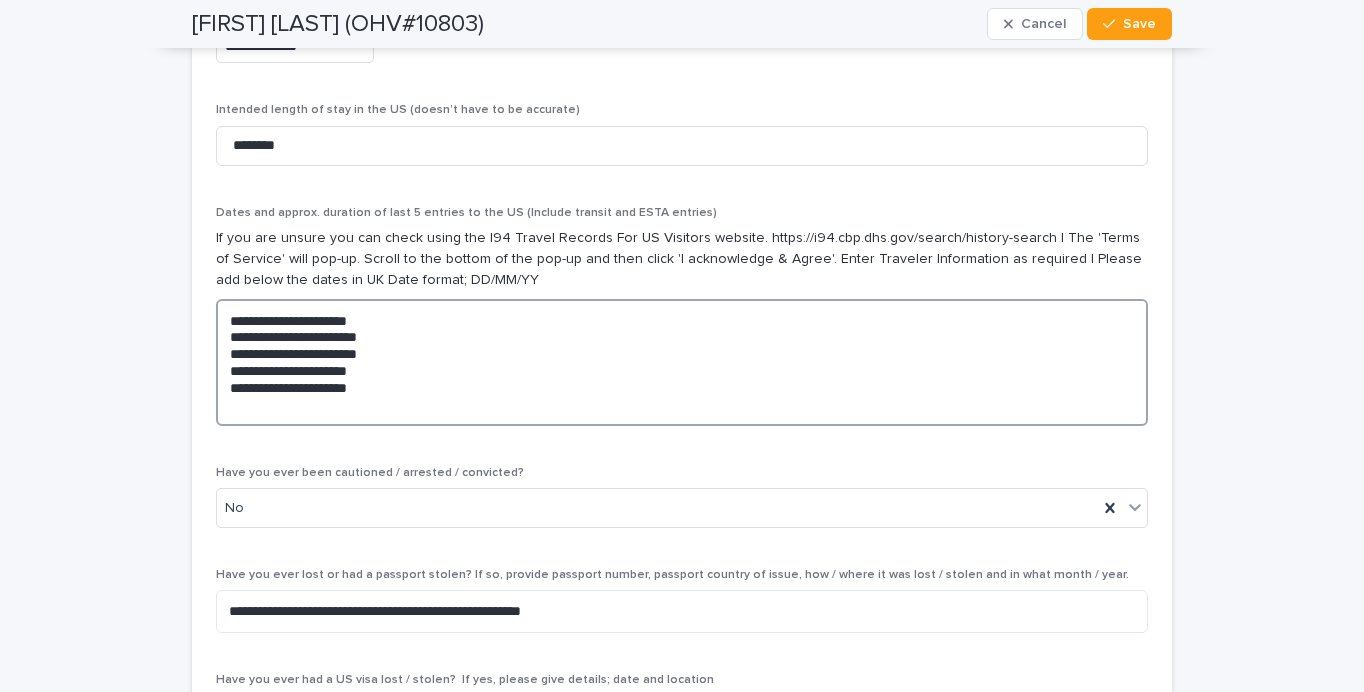 click on "**********" at bounding box center [682, 362] 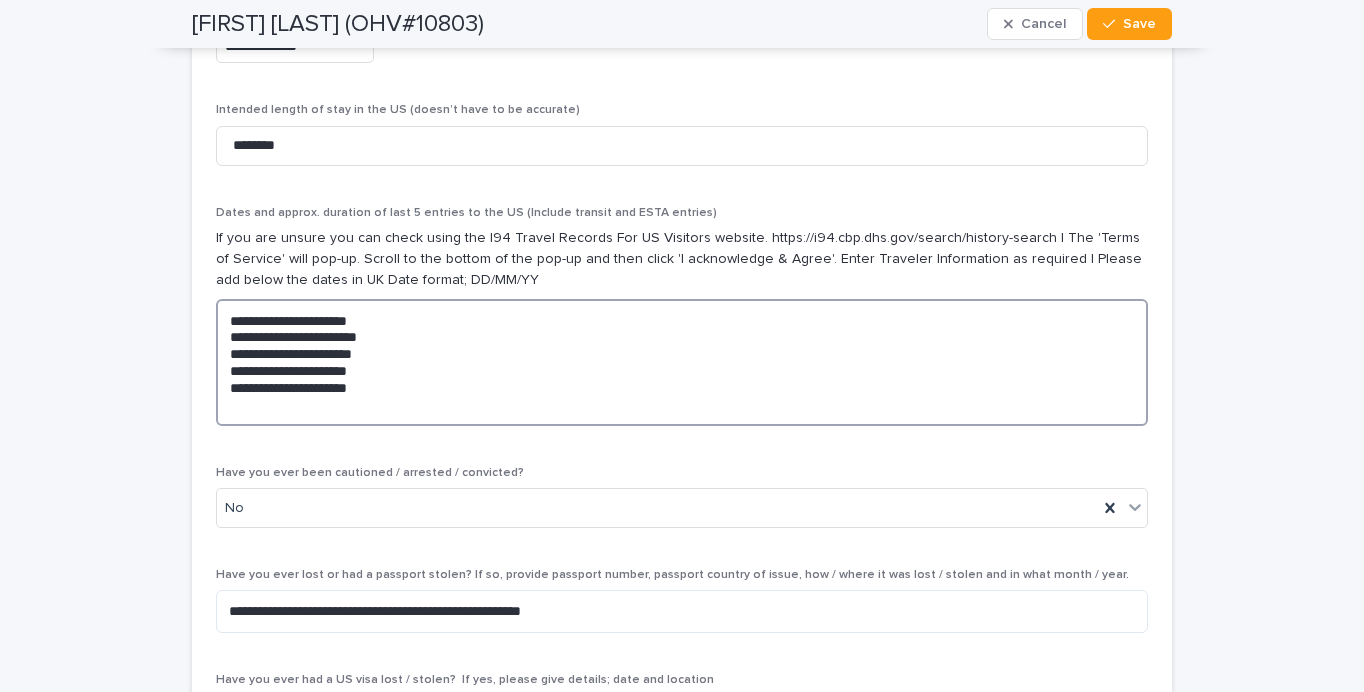 click on "**********" at bounding box center [682, 362] 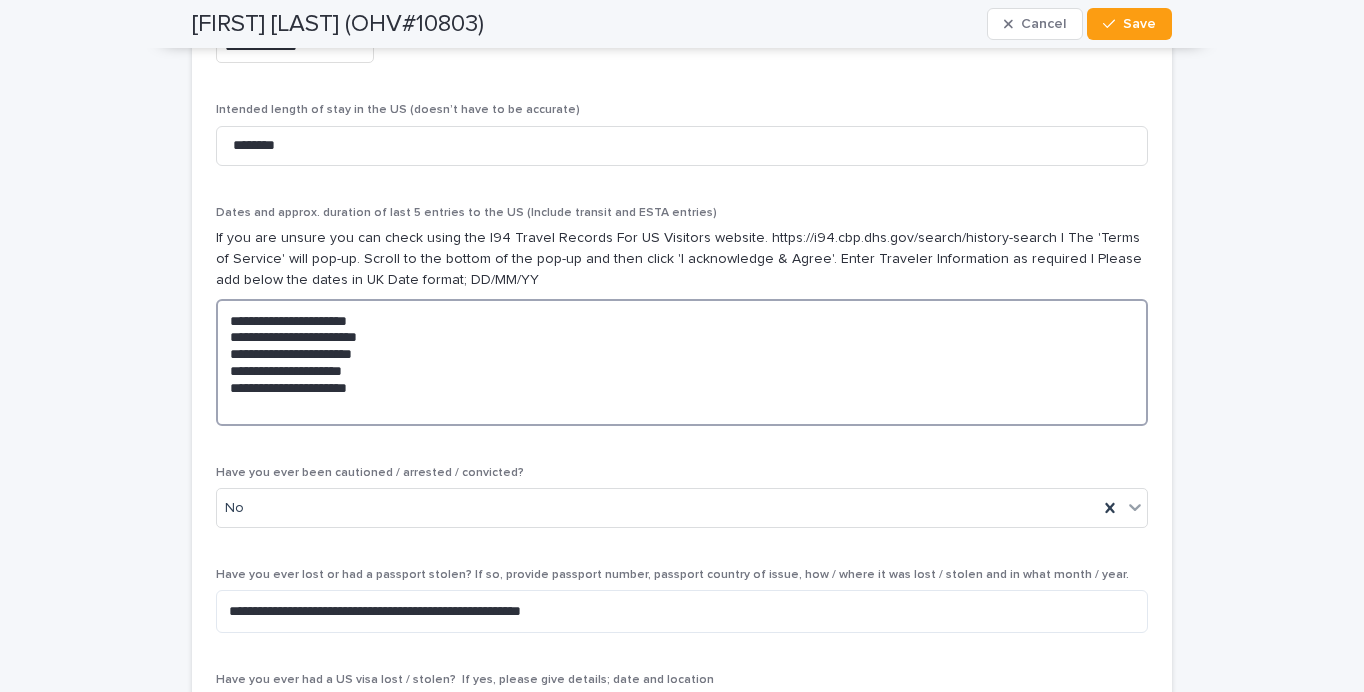 click on "**********" at bounding box center [682, 362] 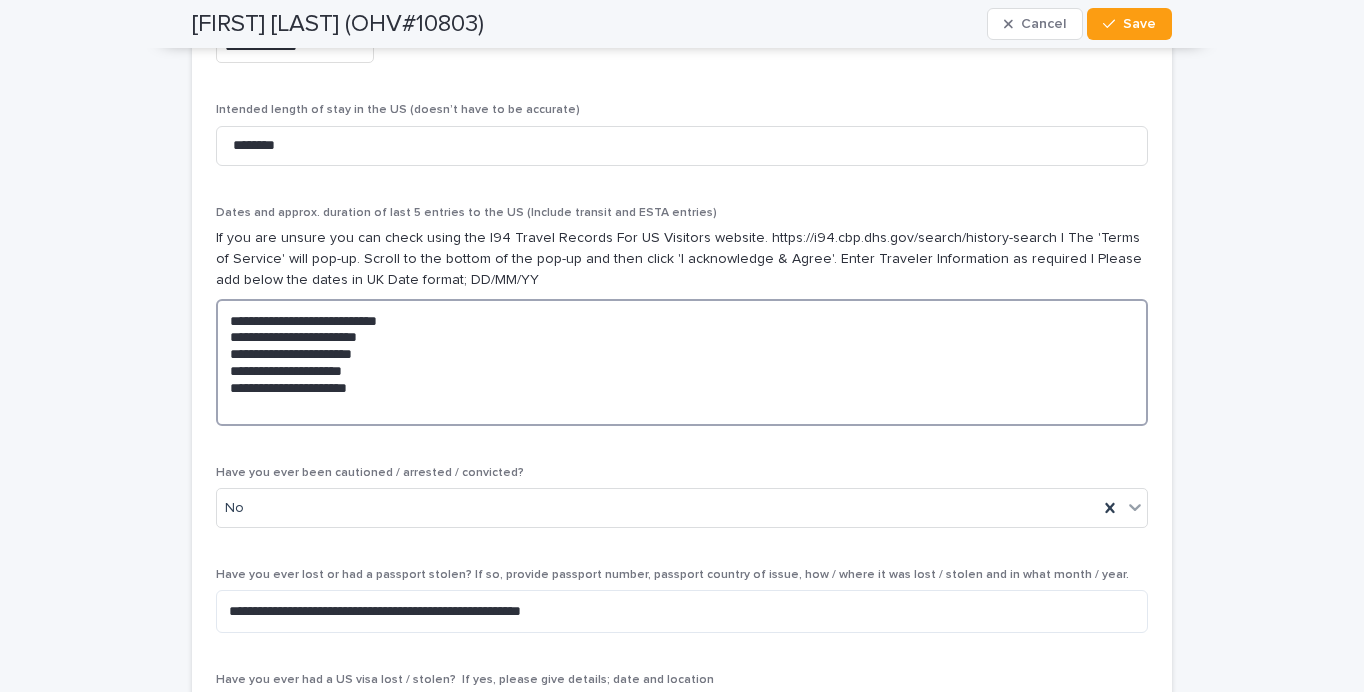 drag, startPoint x: 292, startPoint y: 304, endPoint x: 178, endPoint y: 301, distance: 114.03947 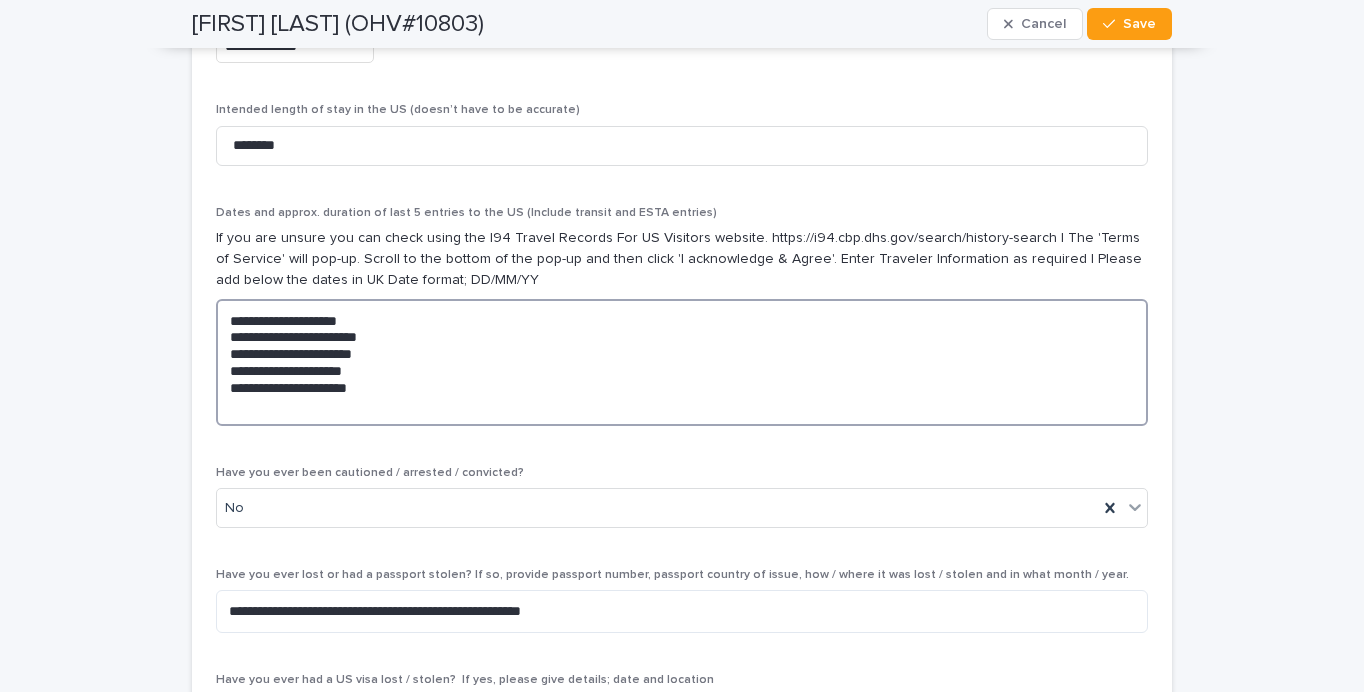 click on "**********" at bounding box center [682, 362] 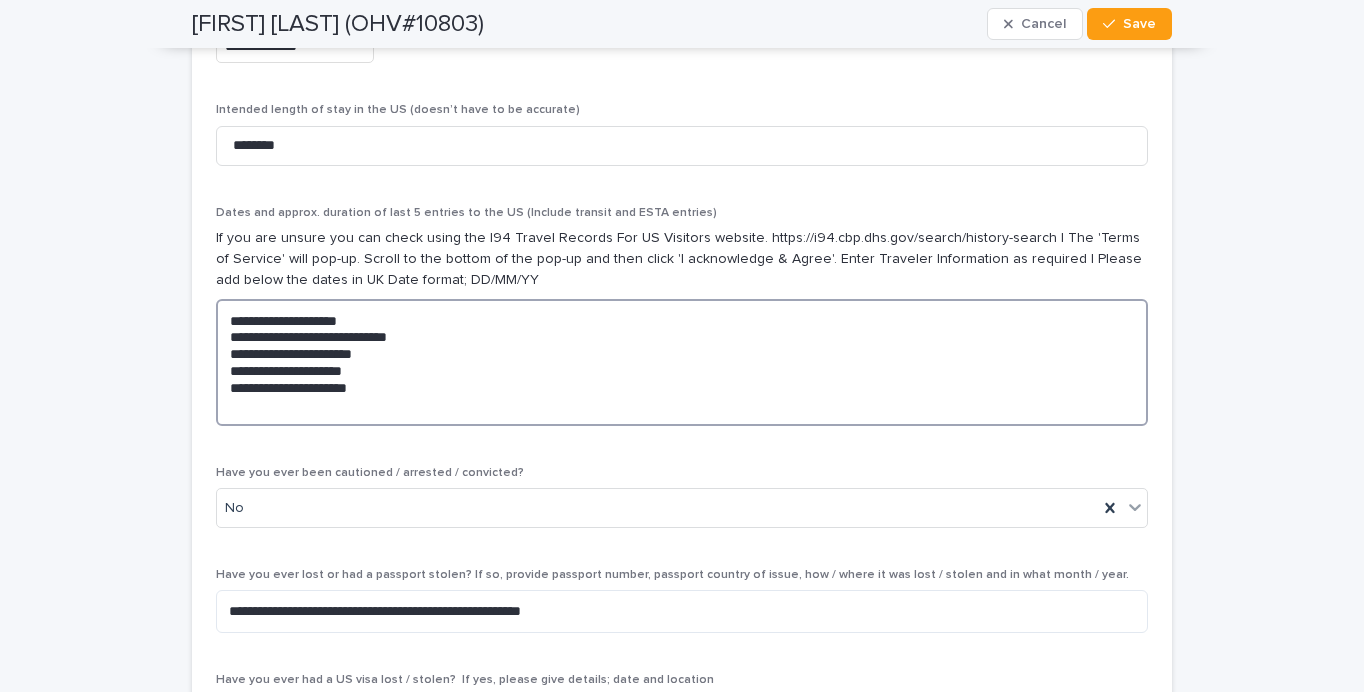 drag, startPoint x: 285, startPoint y: 324, endPoint x: 165, endPoint y: 324, distance: 120 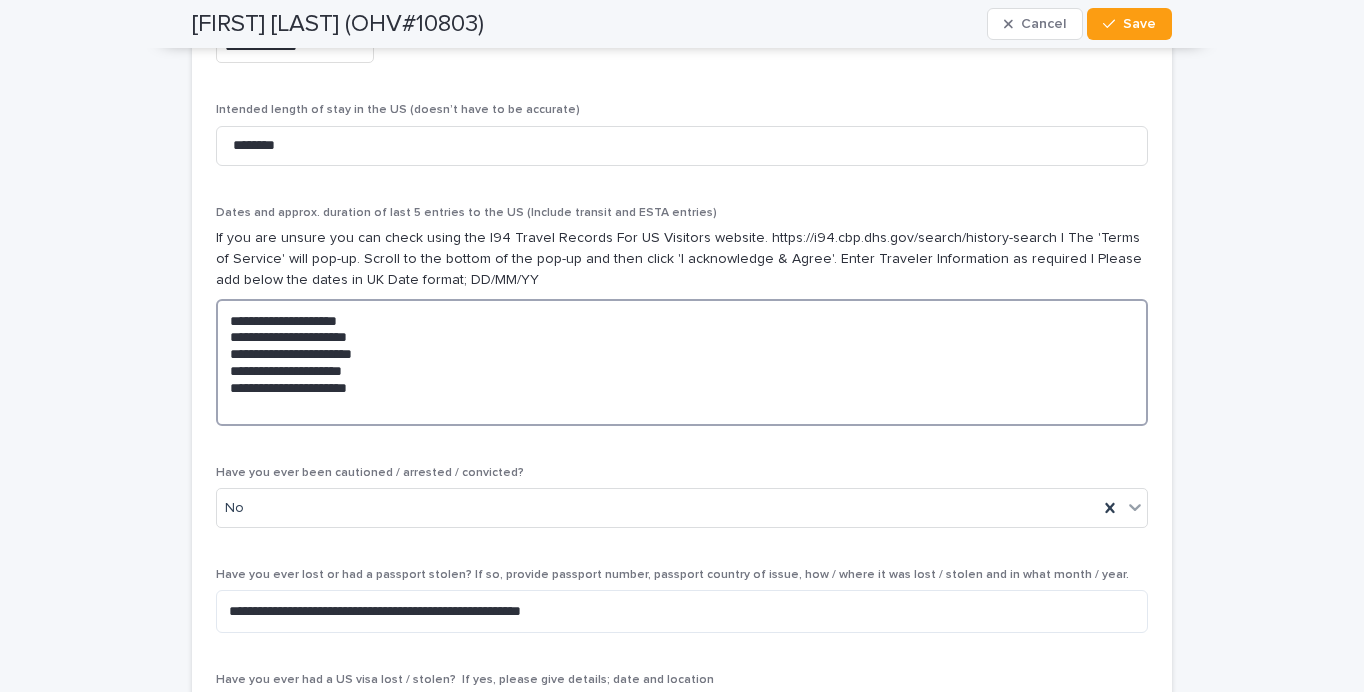 click on "**********" at bounding box center (682, 362) 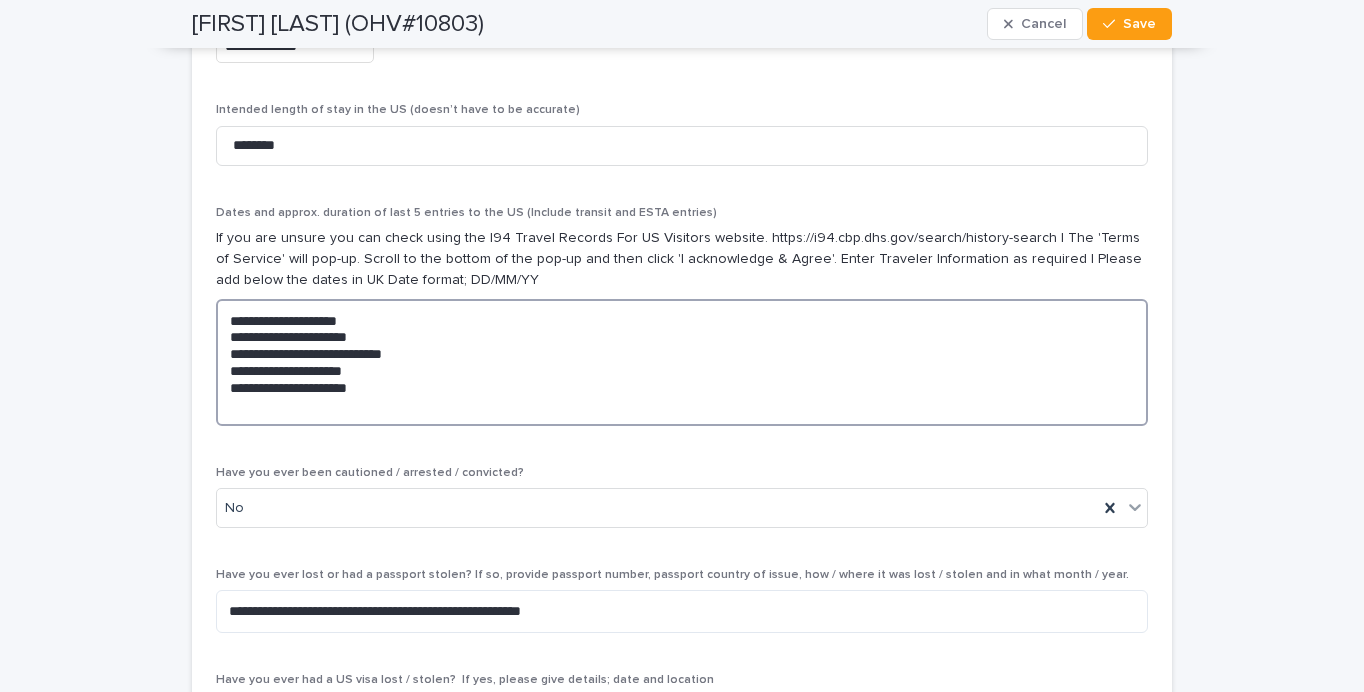 drag, startPoint x: 290, startPoint y: 339, endPoint x: 157, endPoint y: 340, distance: 133.00375 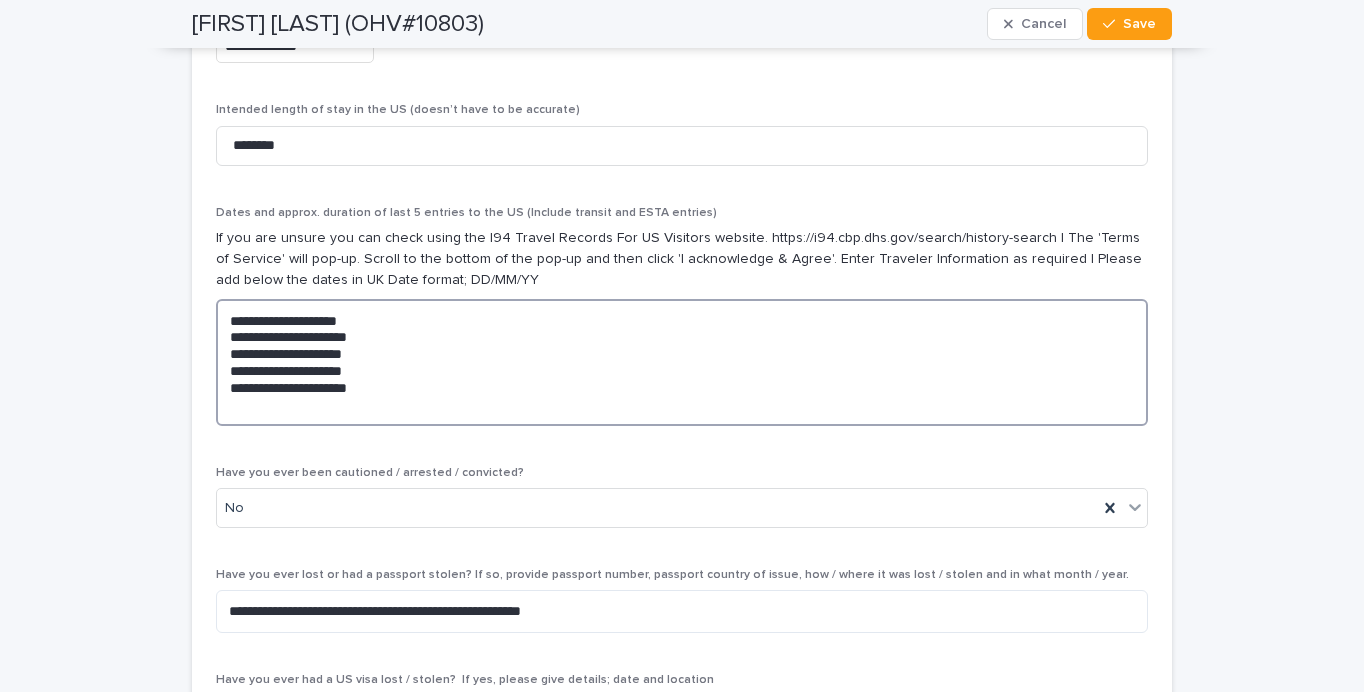 click on "**********" at bounding box center (682, 362) 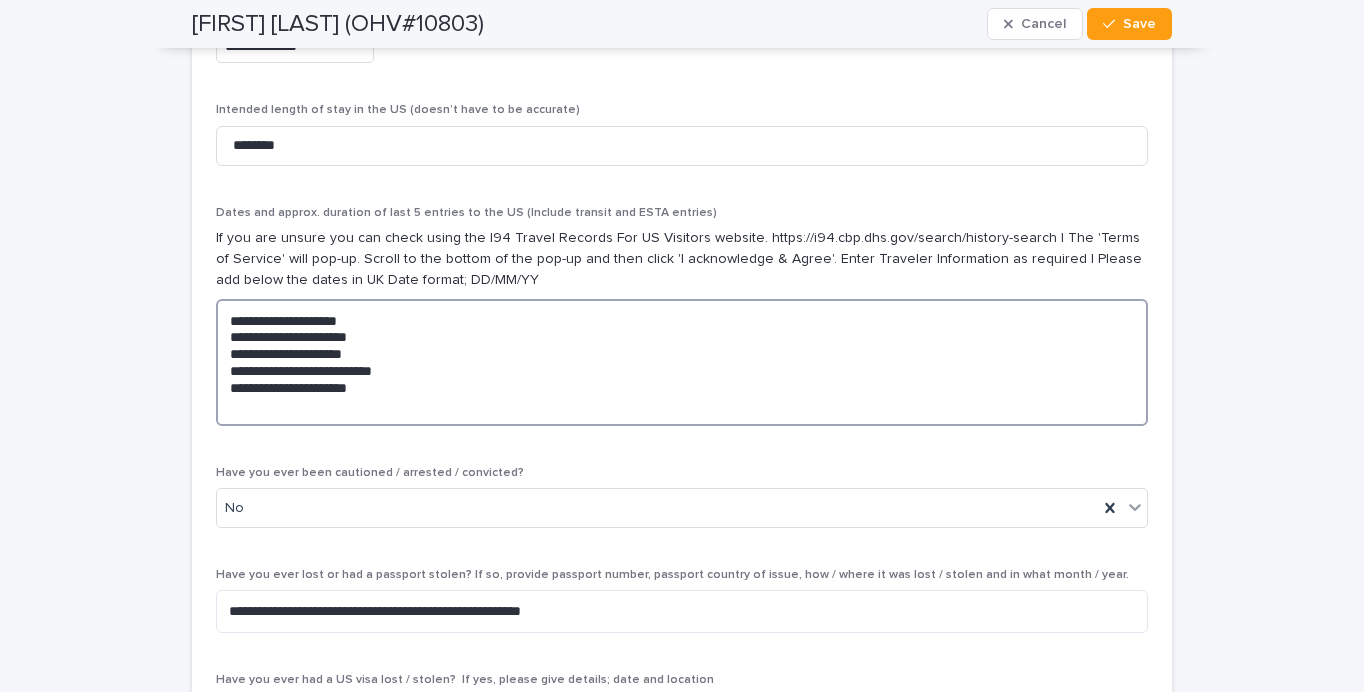 drag, startPoint x: 287, startPoint y: 360, endPoint x: 179, endPoint y: 359, distance: 108.00463 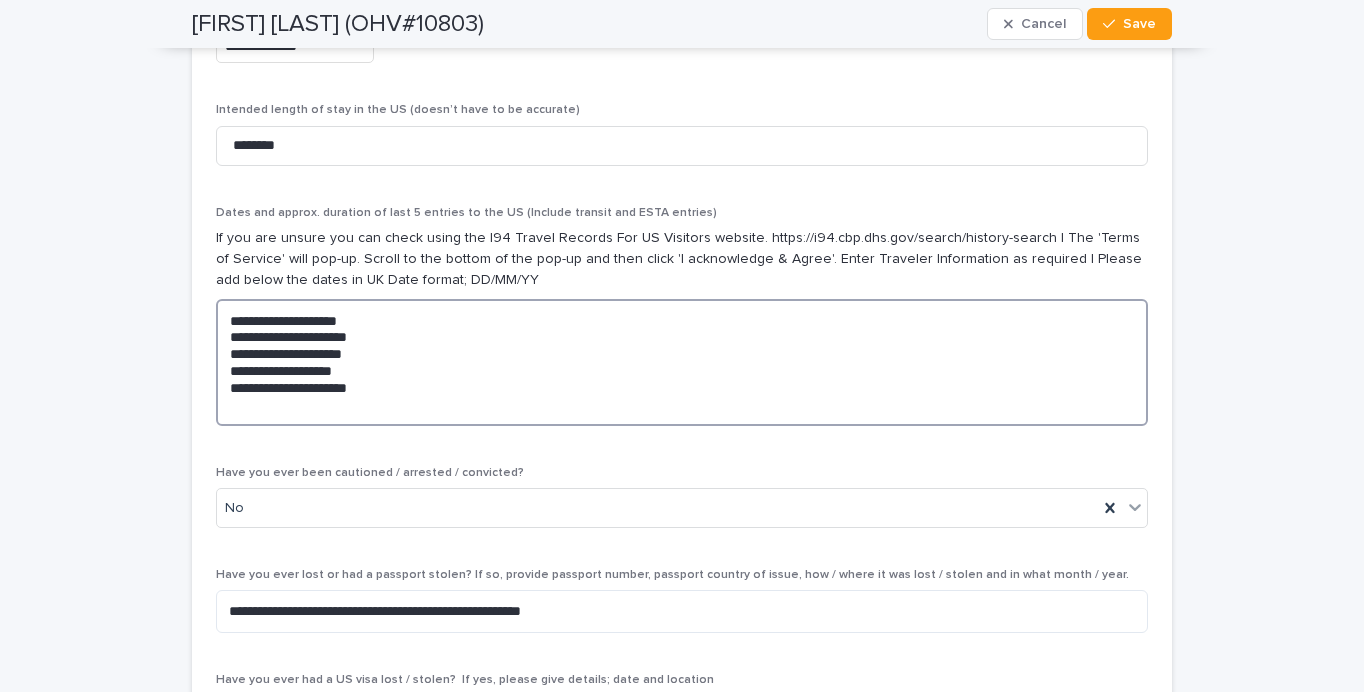 click on "**********" at bounding box center [682, 362] 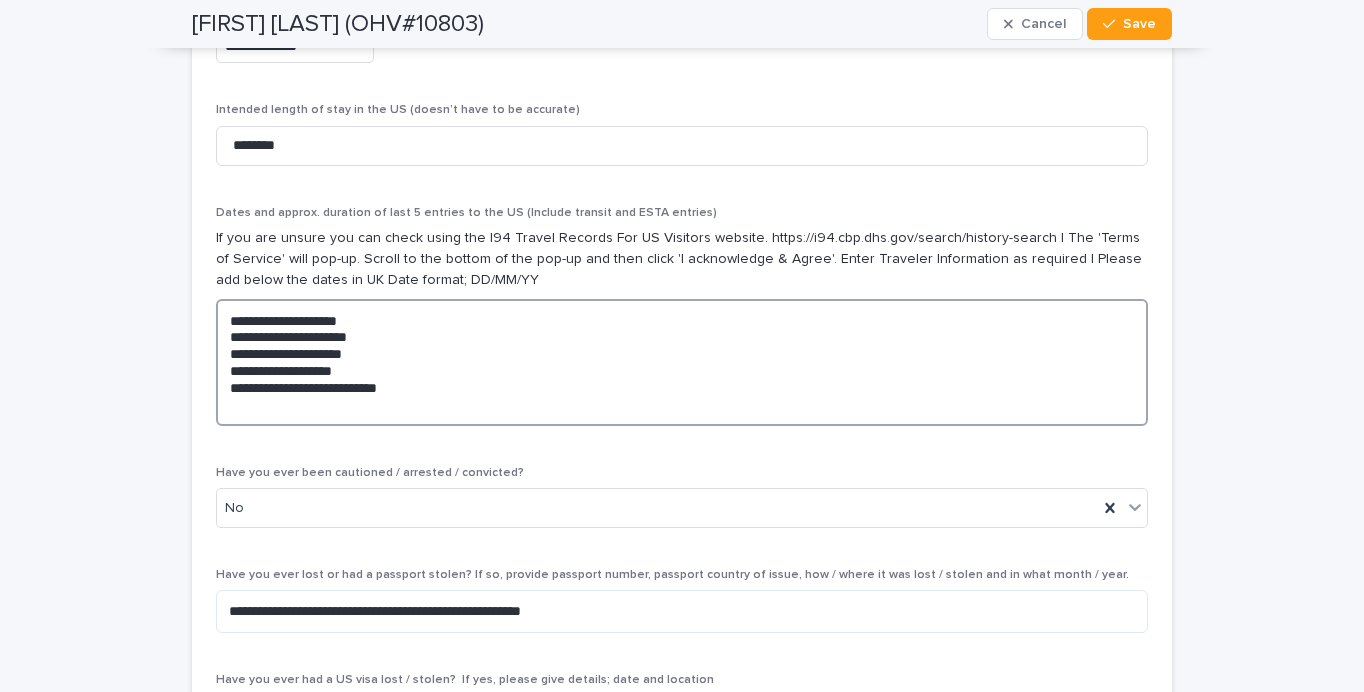 drag, startPoint x: 284, startPoint y: 370, endPoint x: 173, endPoint y: 370, distance: 111 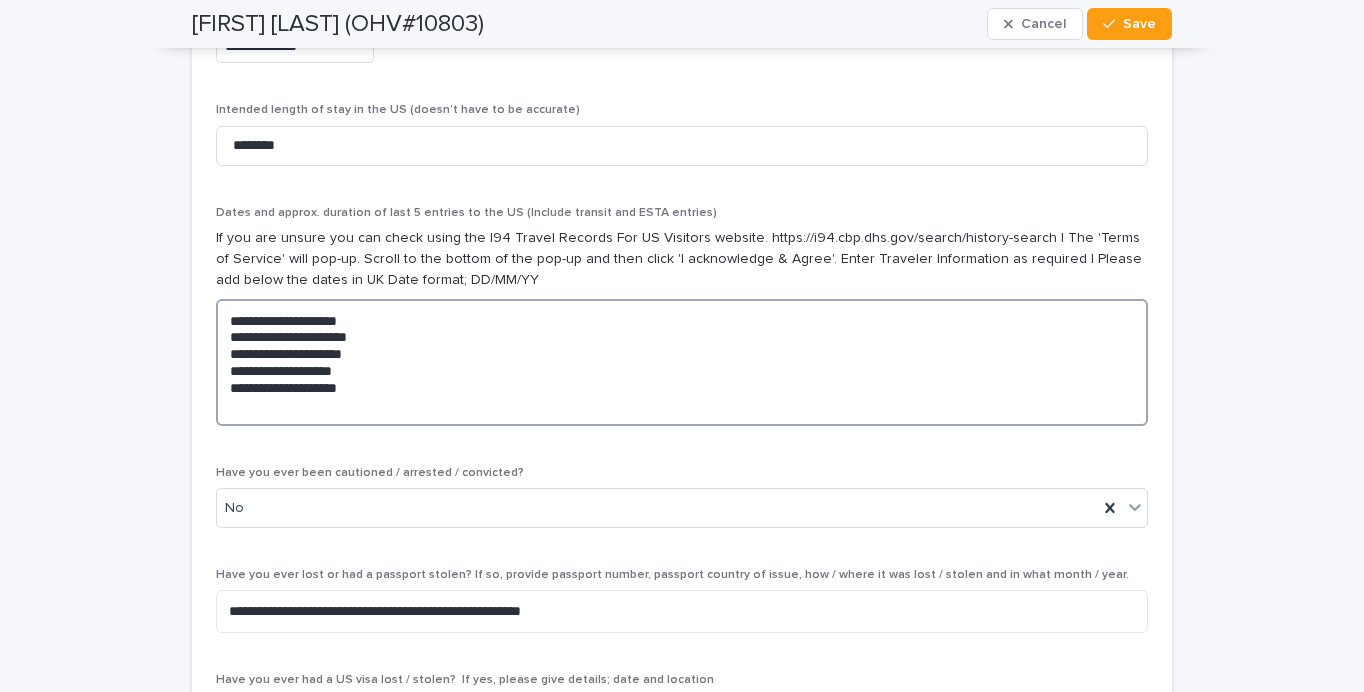 click on "**********" at bounding box center [682, 362] 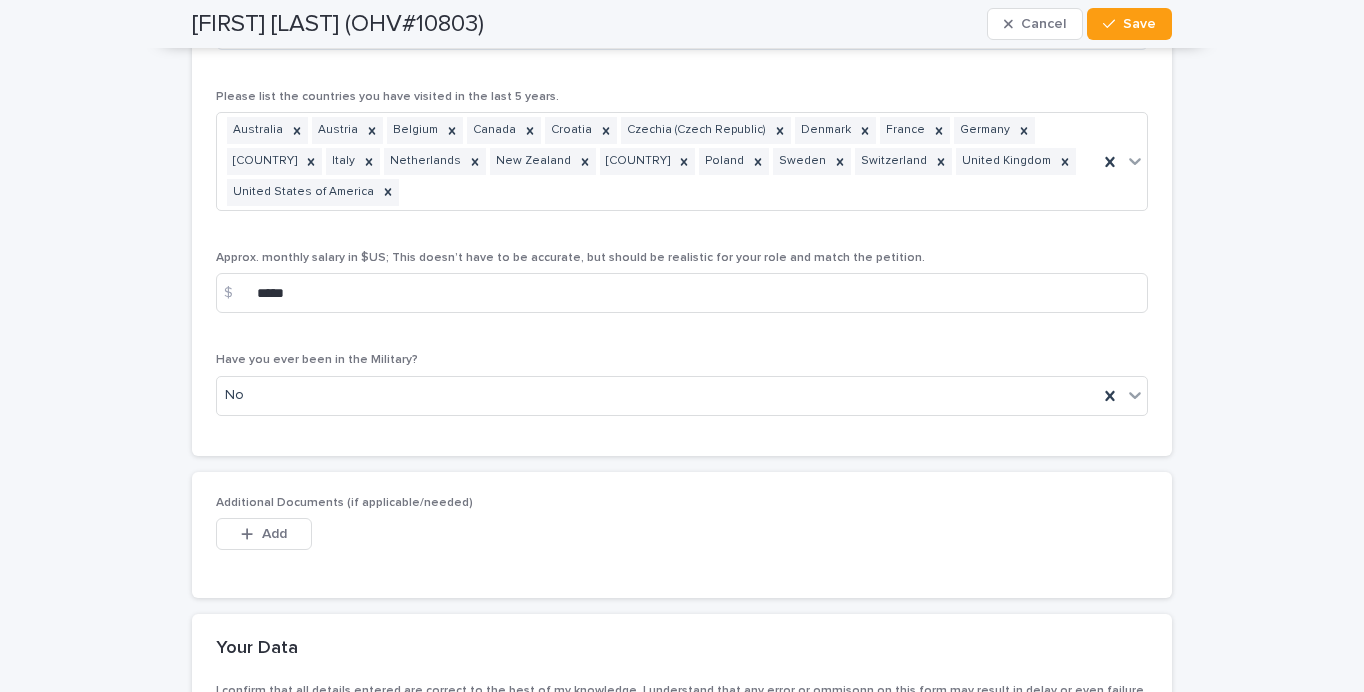 scroll, scrollTop: 8000, scrollLeft: 0, axis: vertical 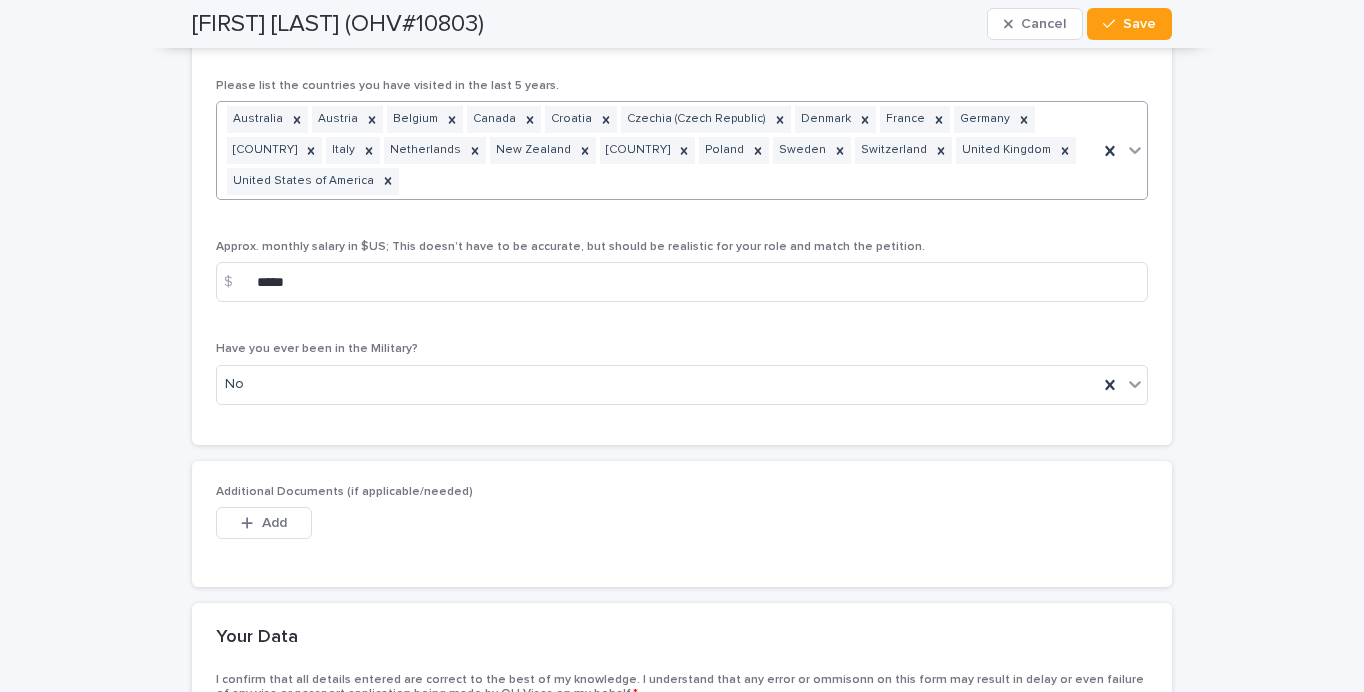 type on "**********" 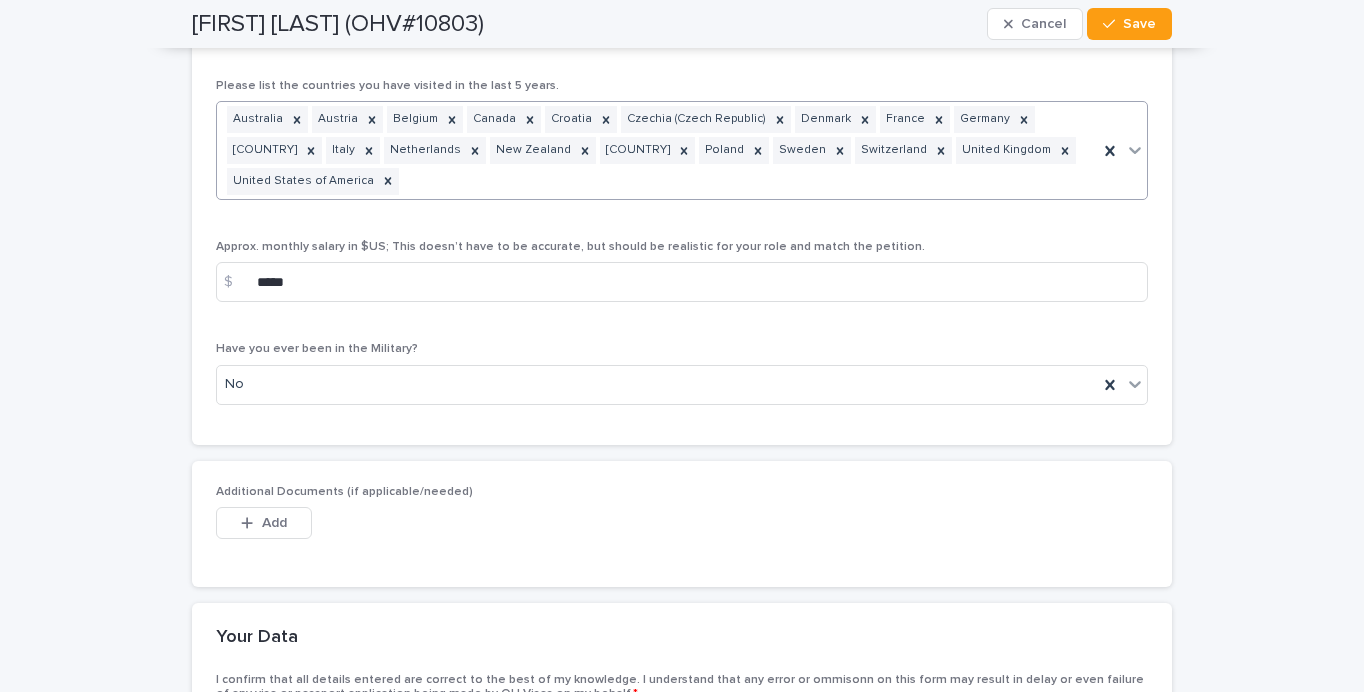 click 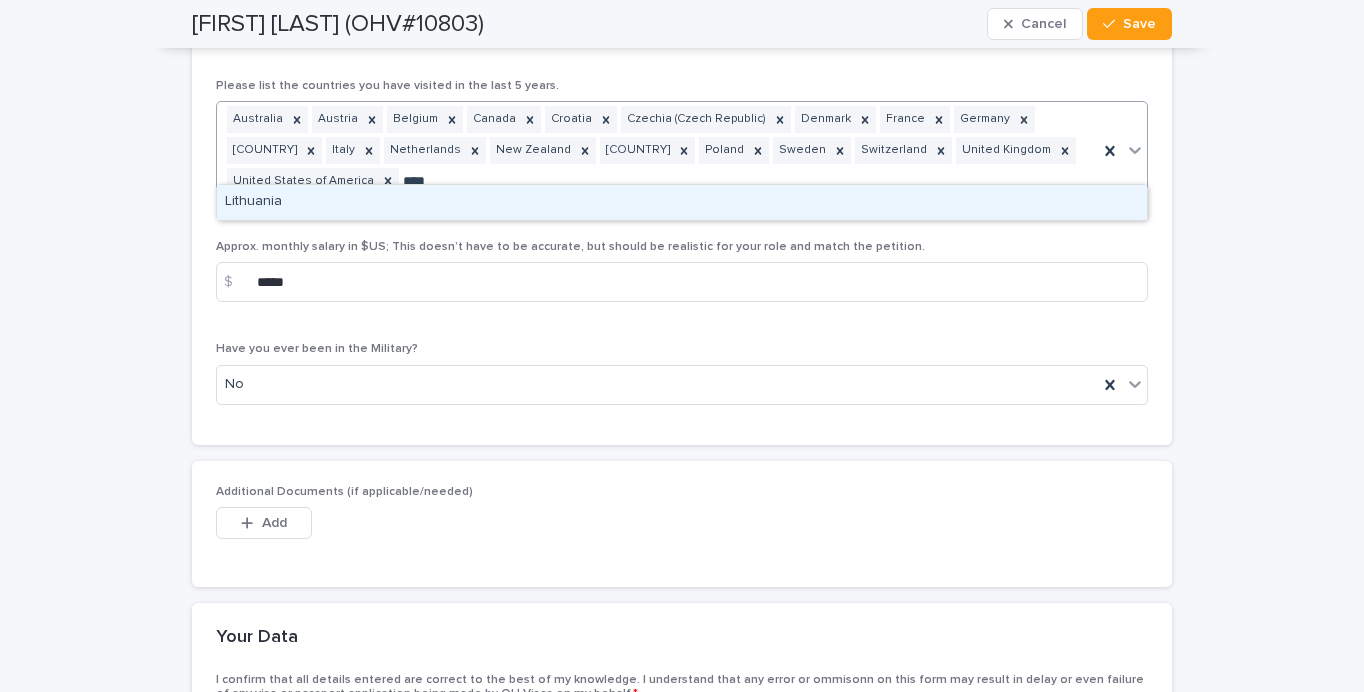 type on "*****" 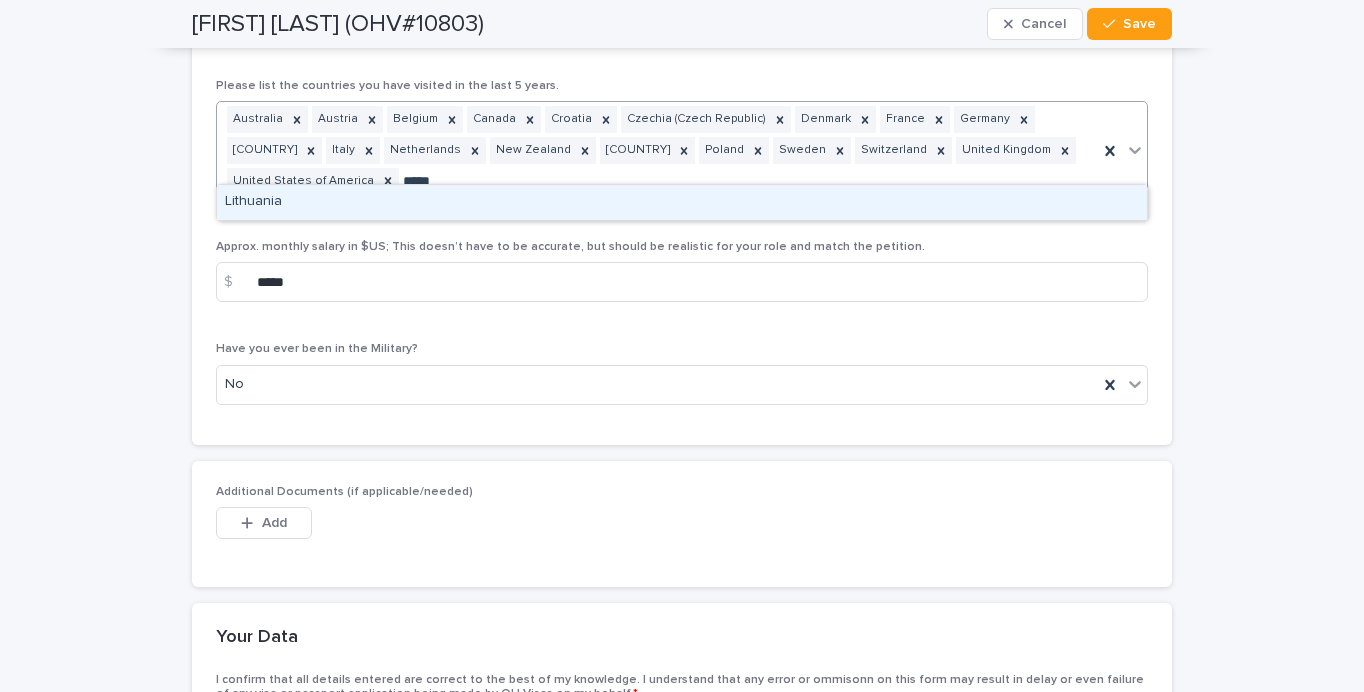 click on "Lithuania" at bounding box center [682, 202] 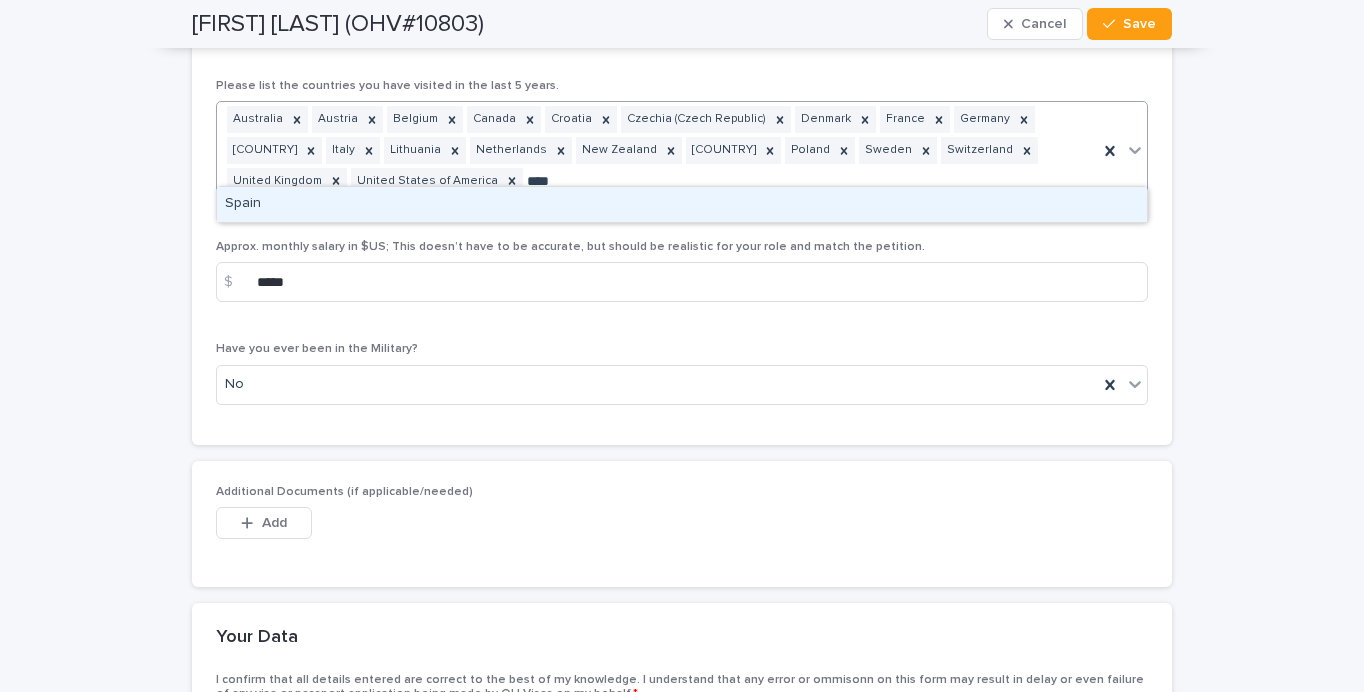 type on "*****" 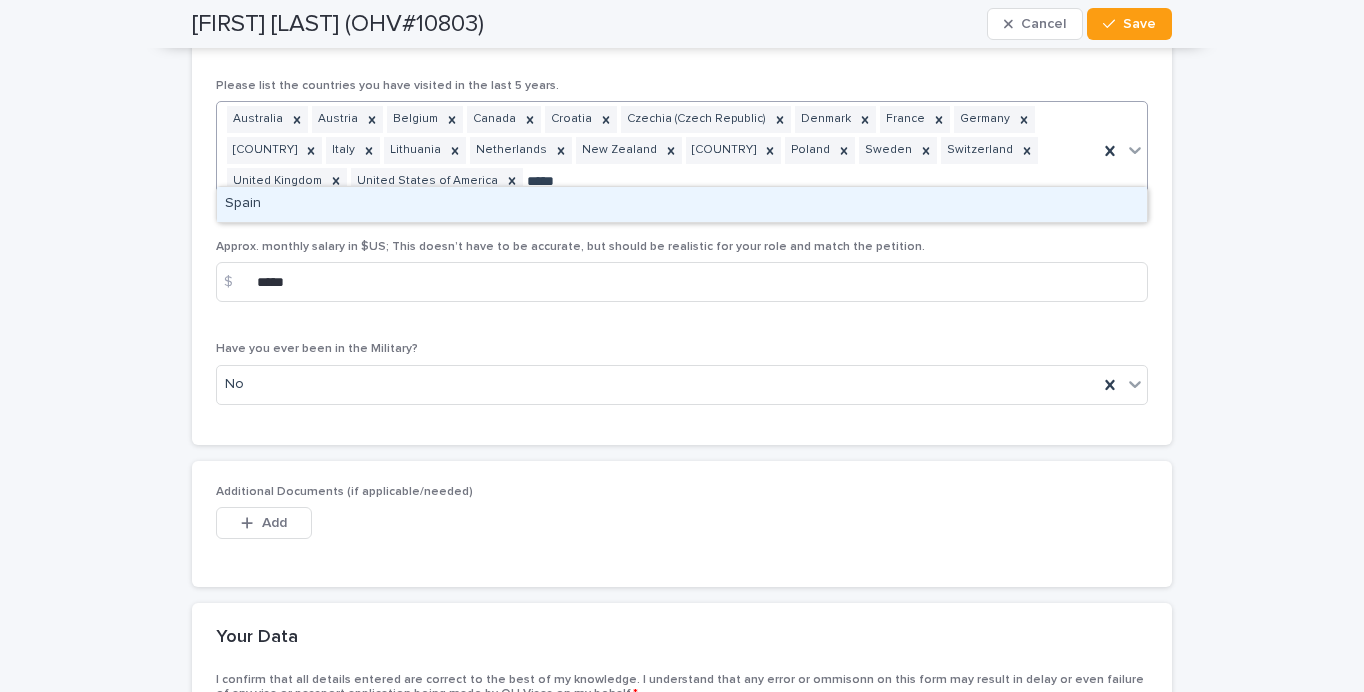 click on "Spain" at bounding box center [682, 204] 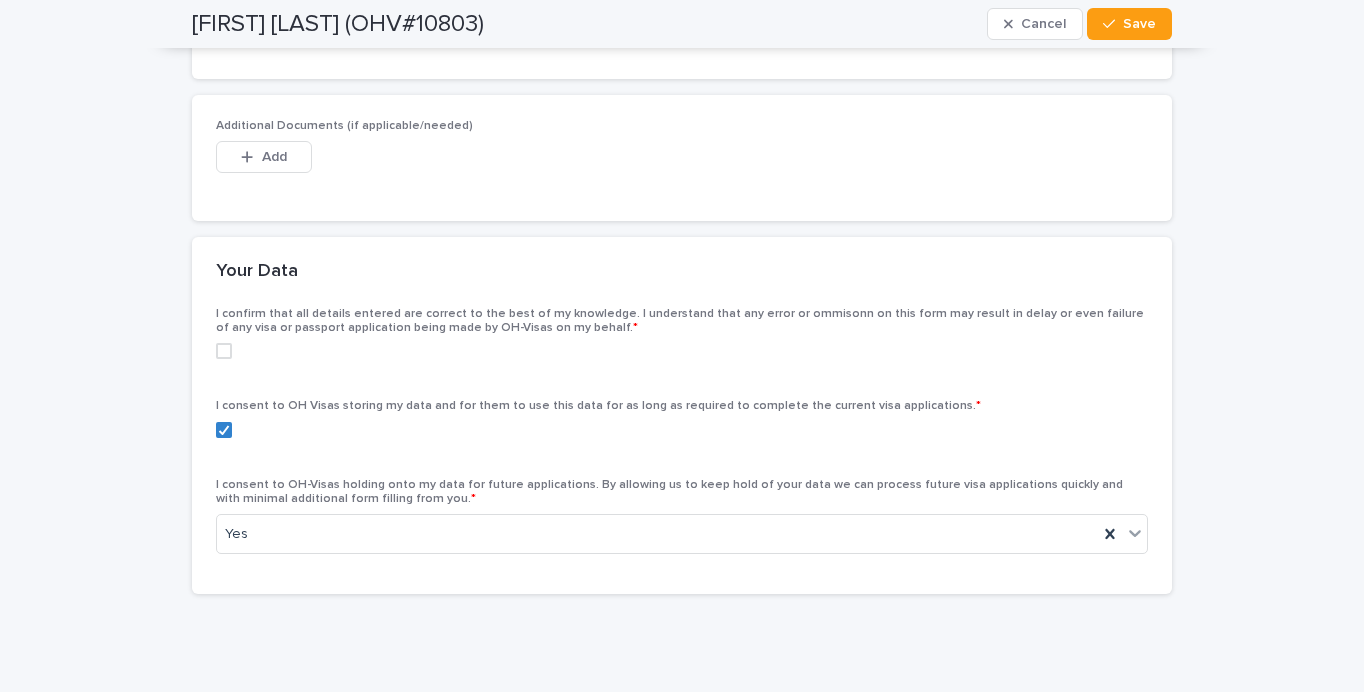 scroll, scrollTop: 8368, scrollLeft: 0, axis: vertical 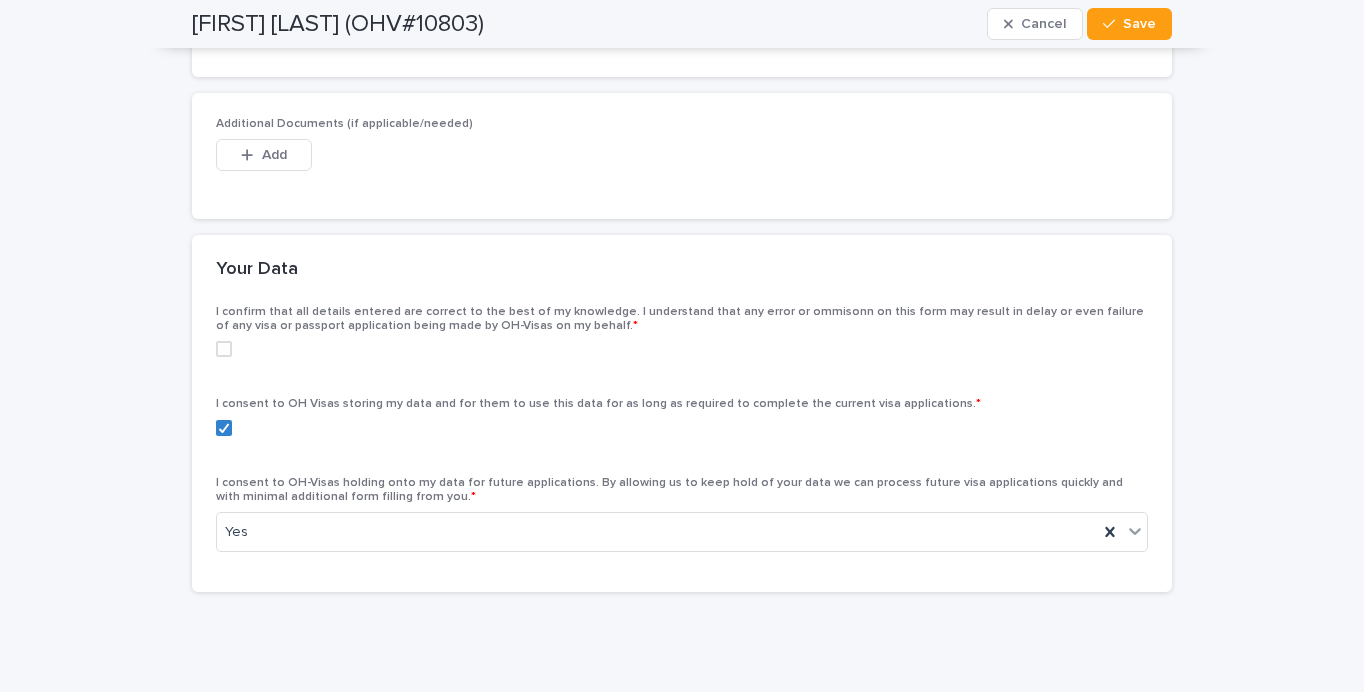 click at bounding box center [224, 349] 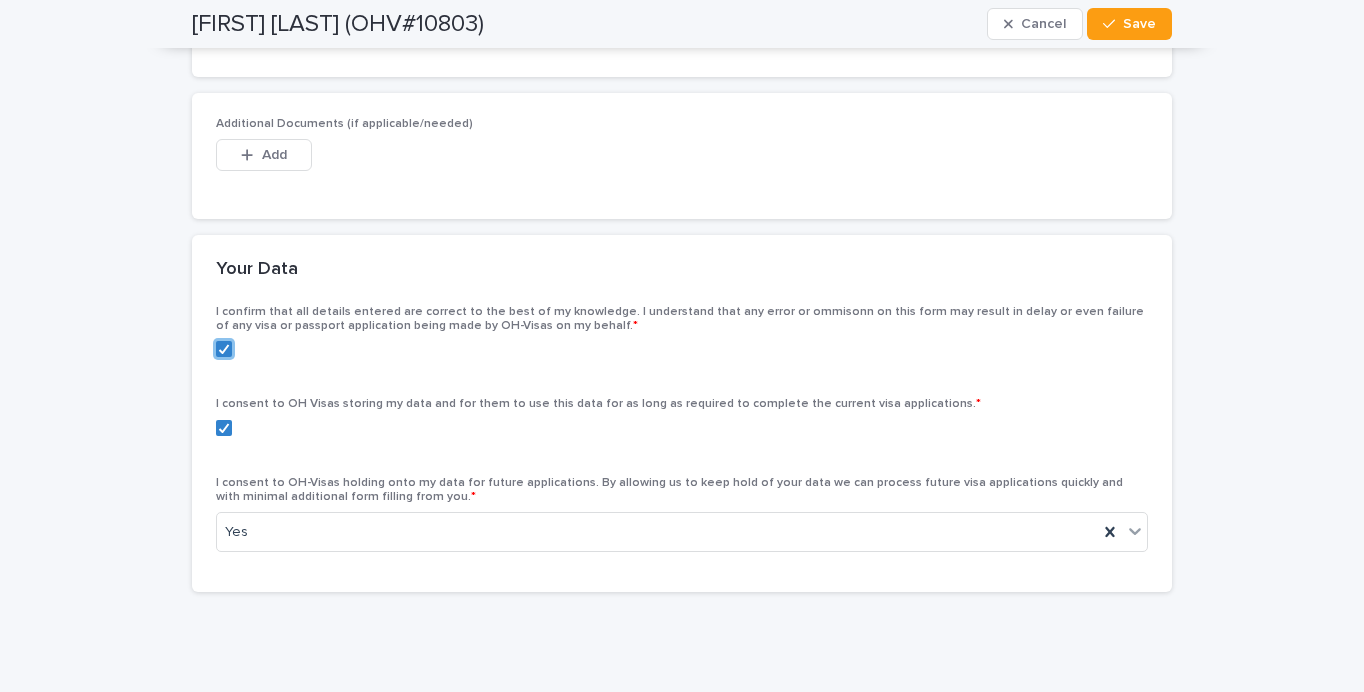 scroll, scrollTop: 8427, scrollLeft: 0, axis: vertical 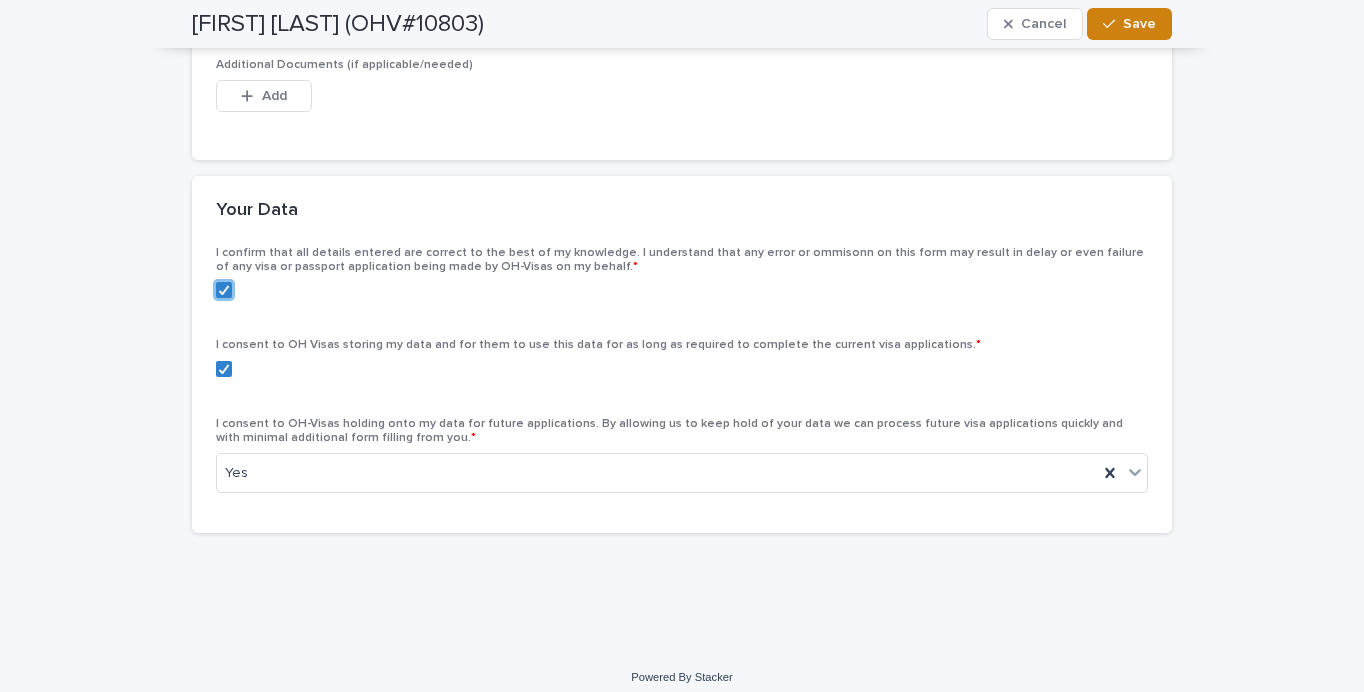 click at bounding box center [1113, 24] 